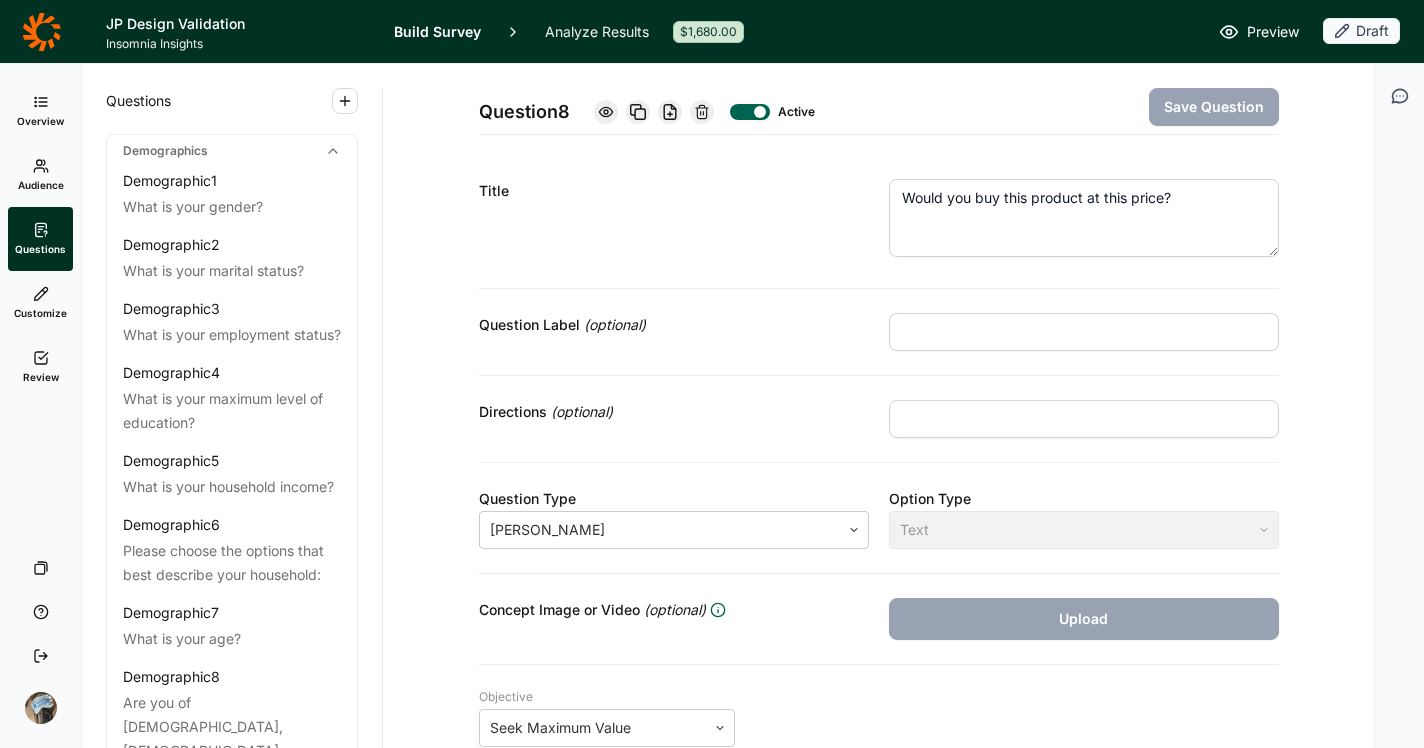 scroll, scrollTop: 0, scrollLeft: 0, axis: both 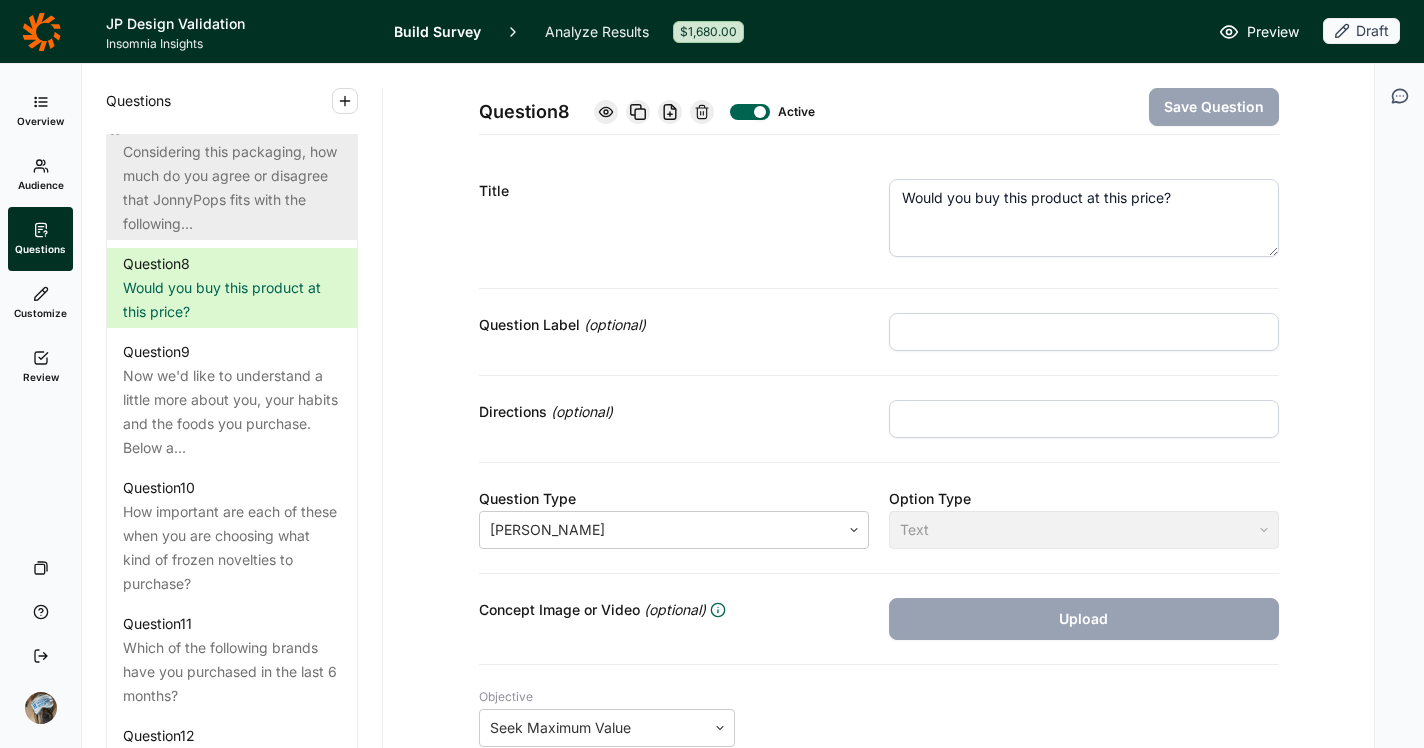 click on "Considering this packaging, how much do you agree or disagree that JonnyPops fits with the following..." at bounding box center [232, 188] 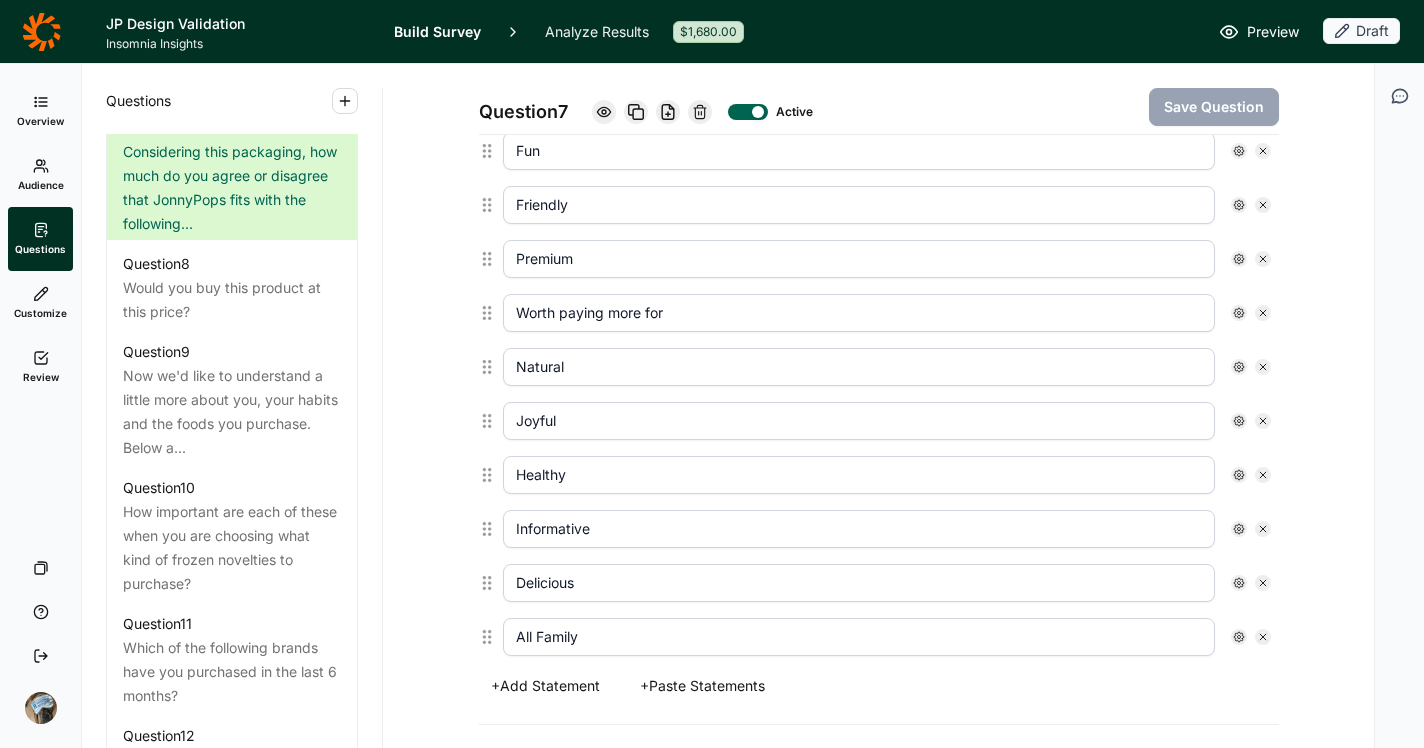 scroll, scrollTop: 588, scrollLeft: 0, axis: vertical 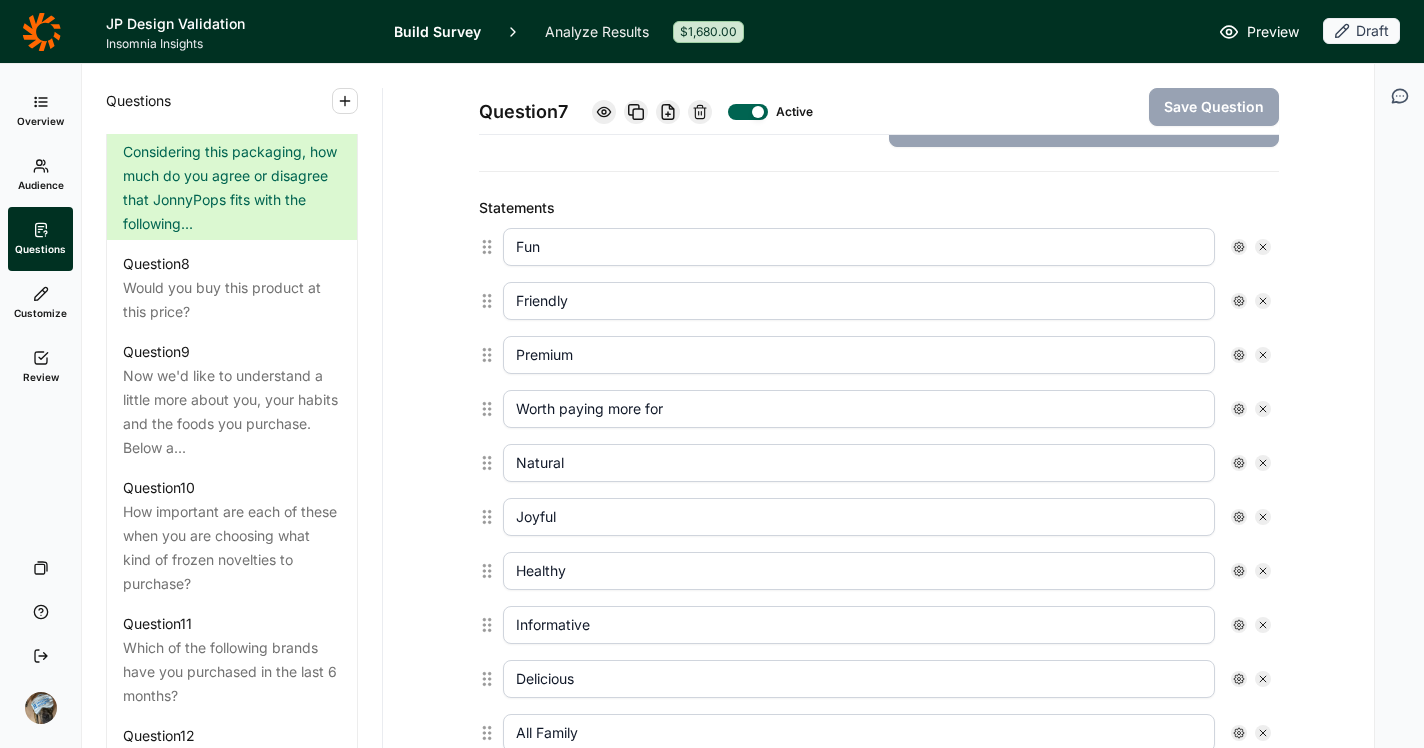 click on "Friendly" at bounding box center (859, 301) 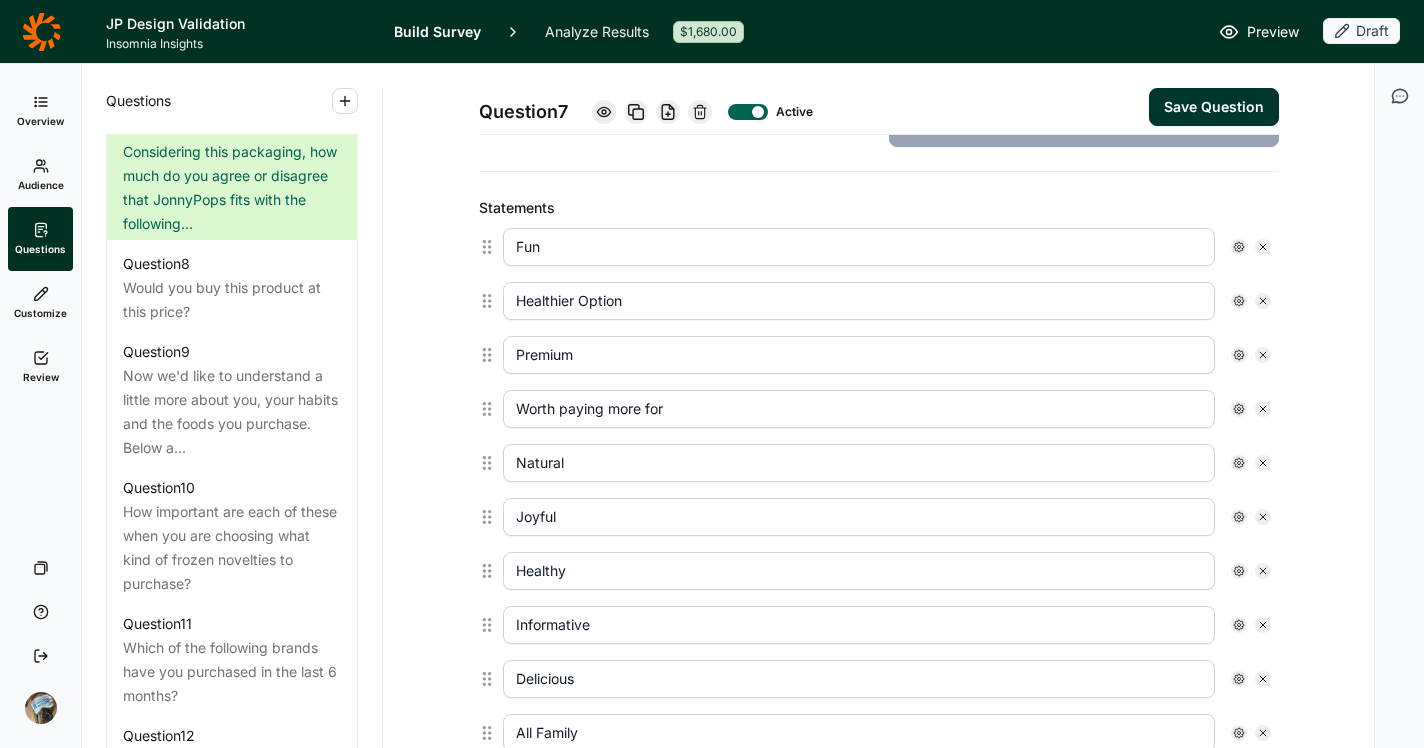 type on "Healthier Option" 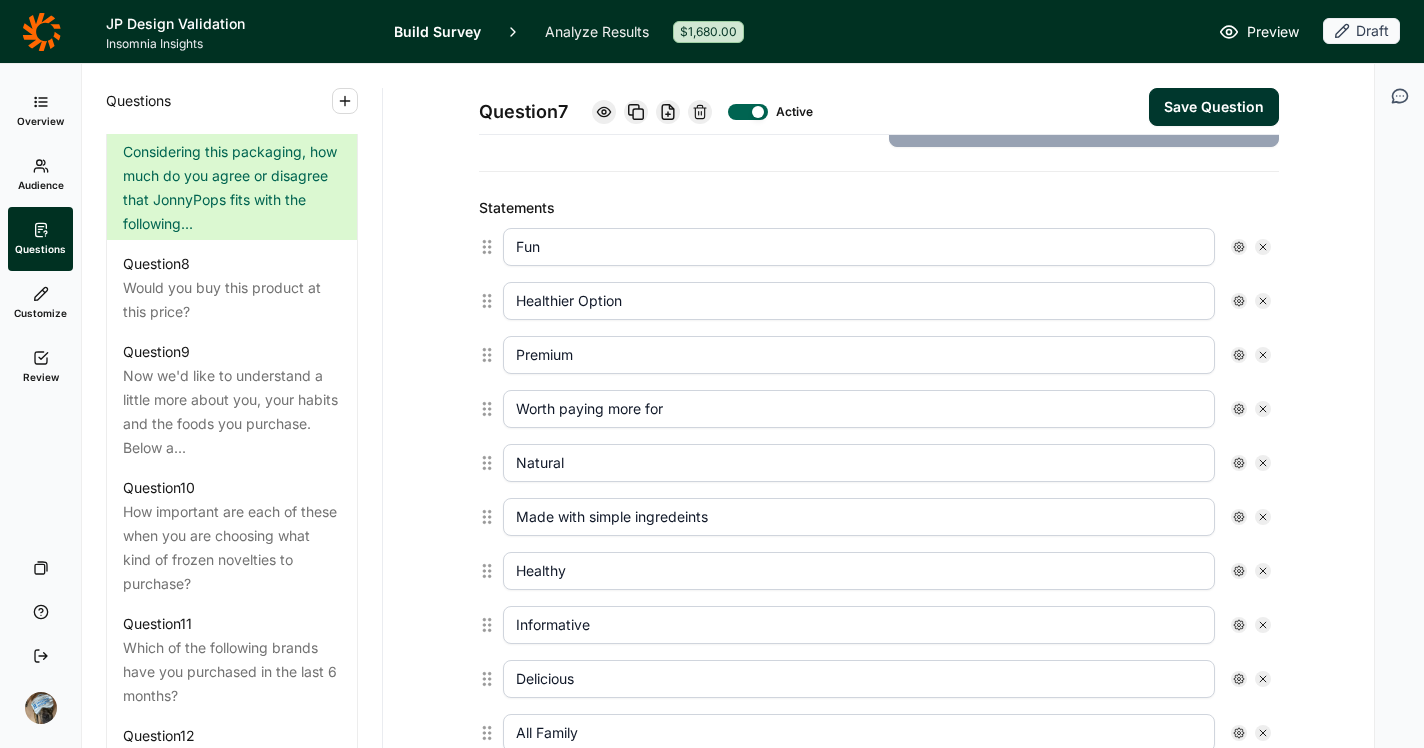click on "Natural" at bounding box center [887, 463] 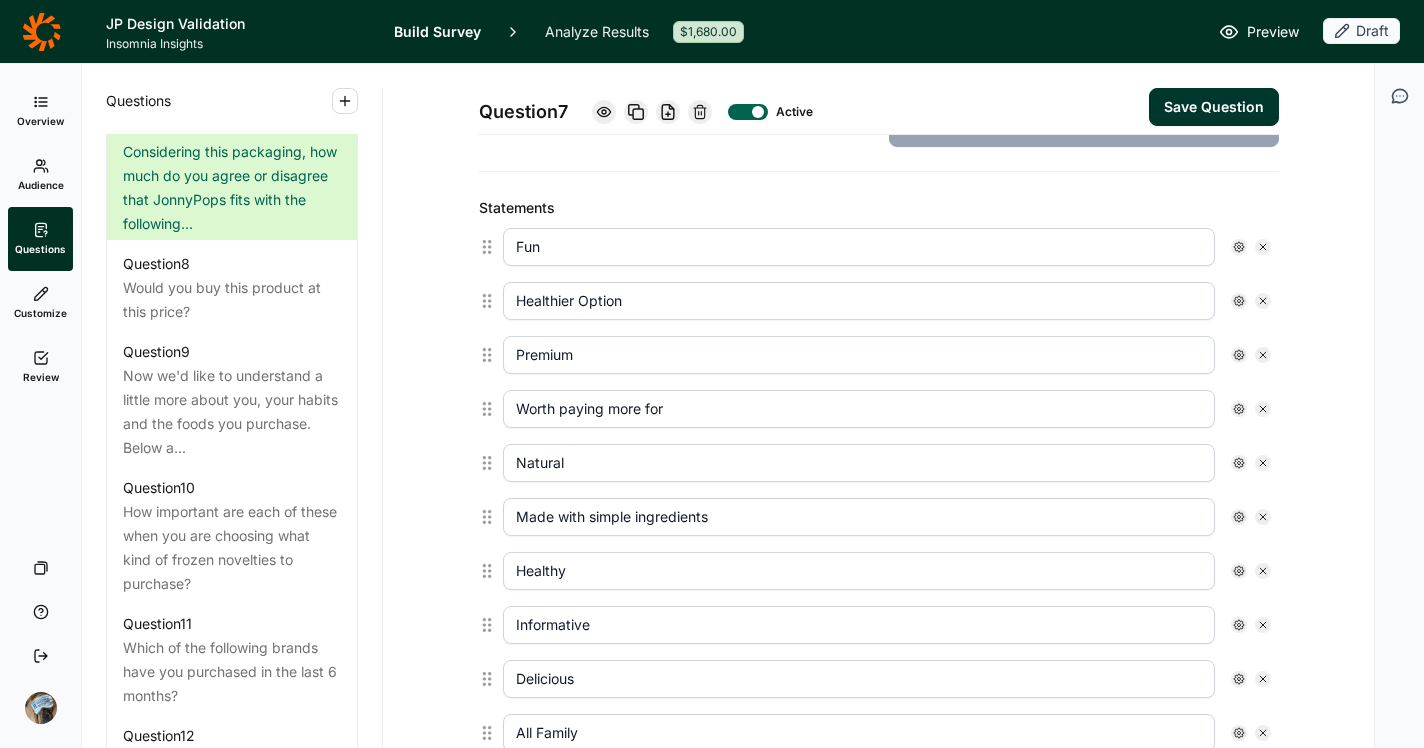 type on "Made with simple ingredients" 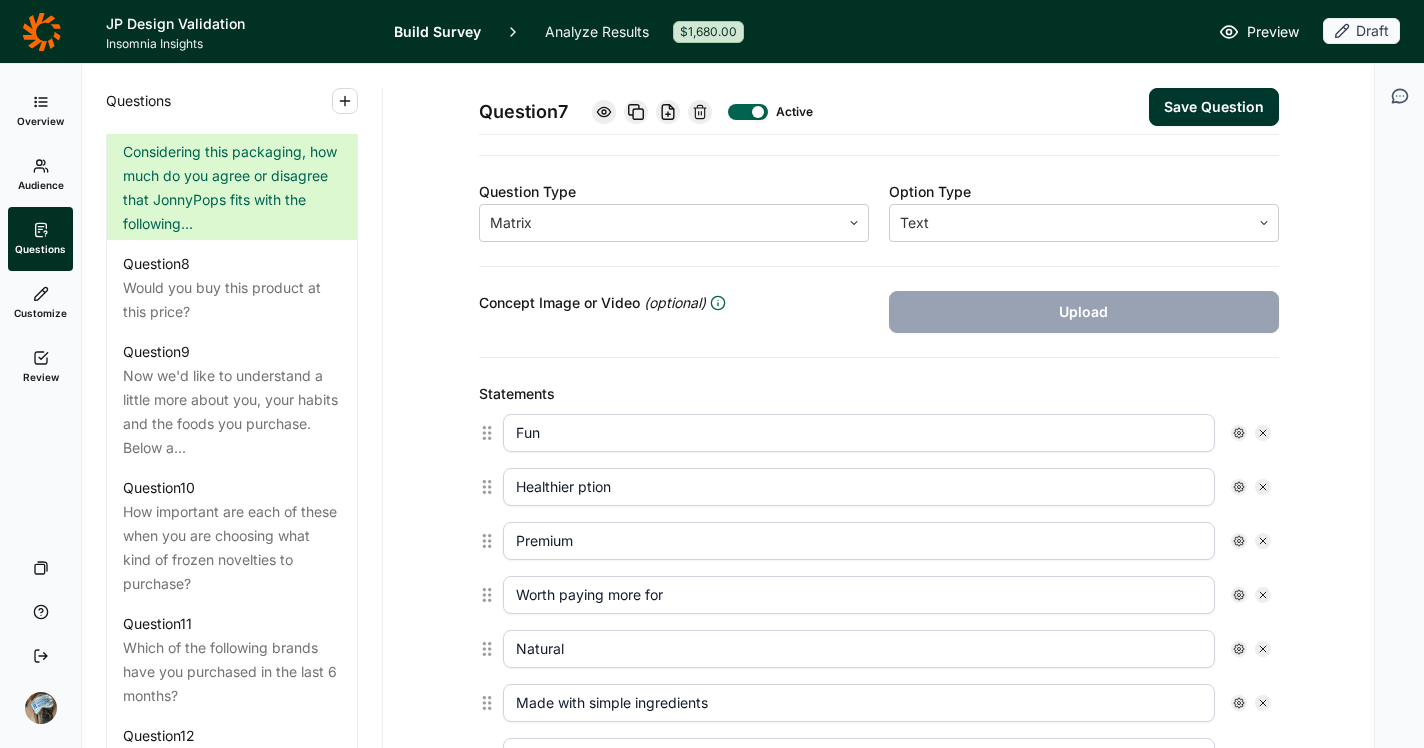 type on "Healthier Option" 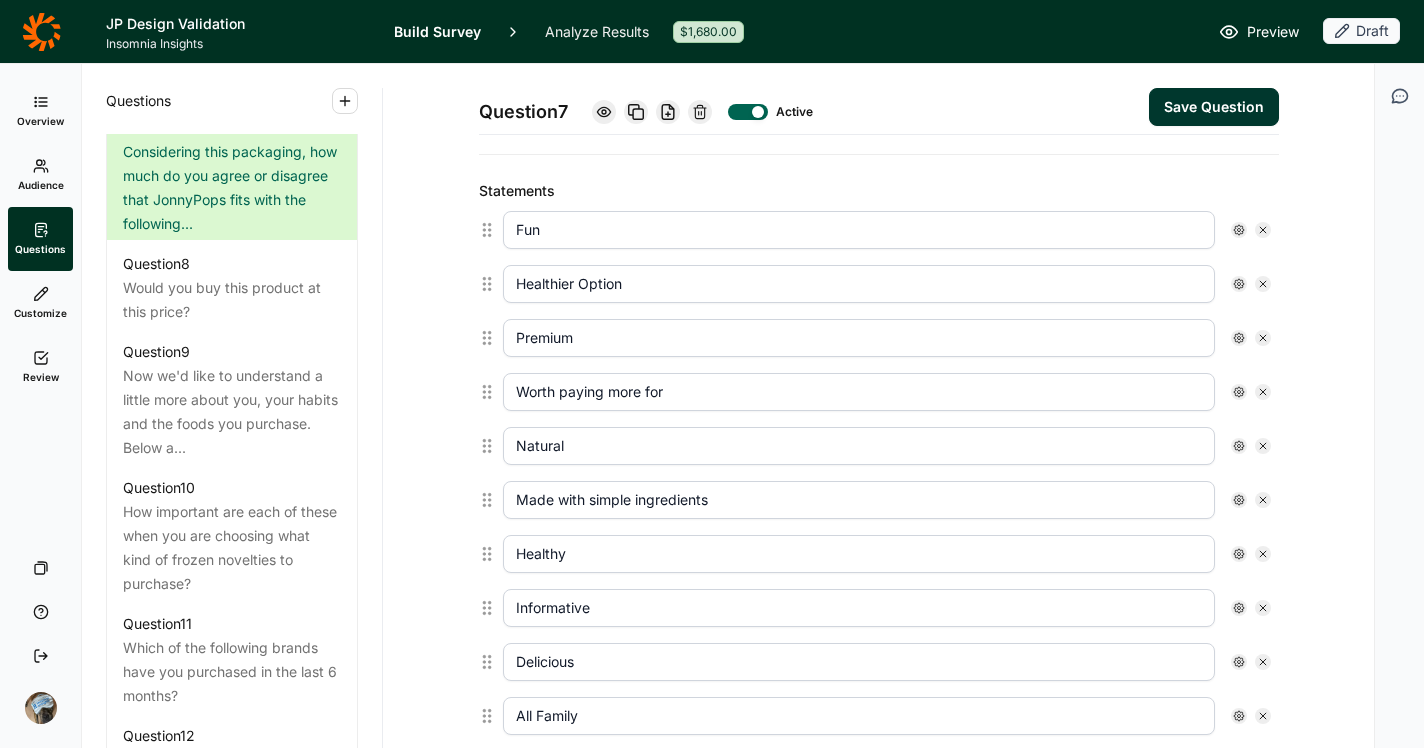 scroll, scrollTop: 516, scrollLeft: 0, axis: vertical 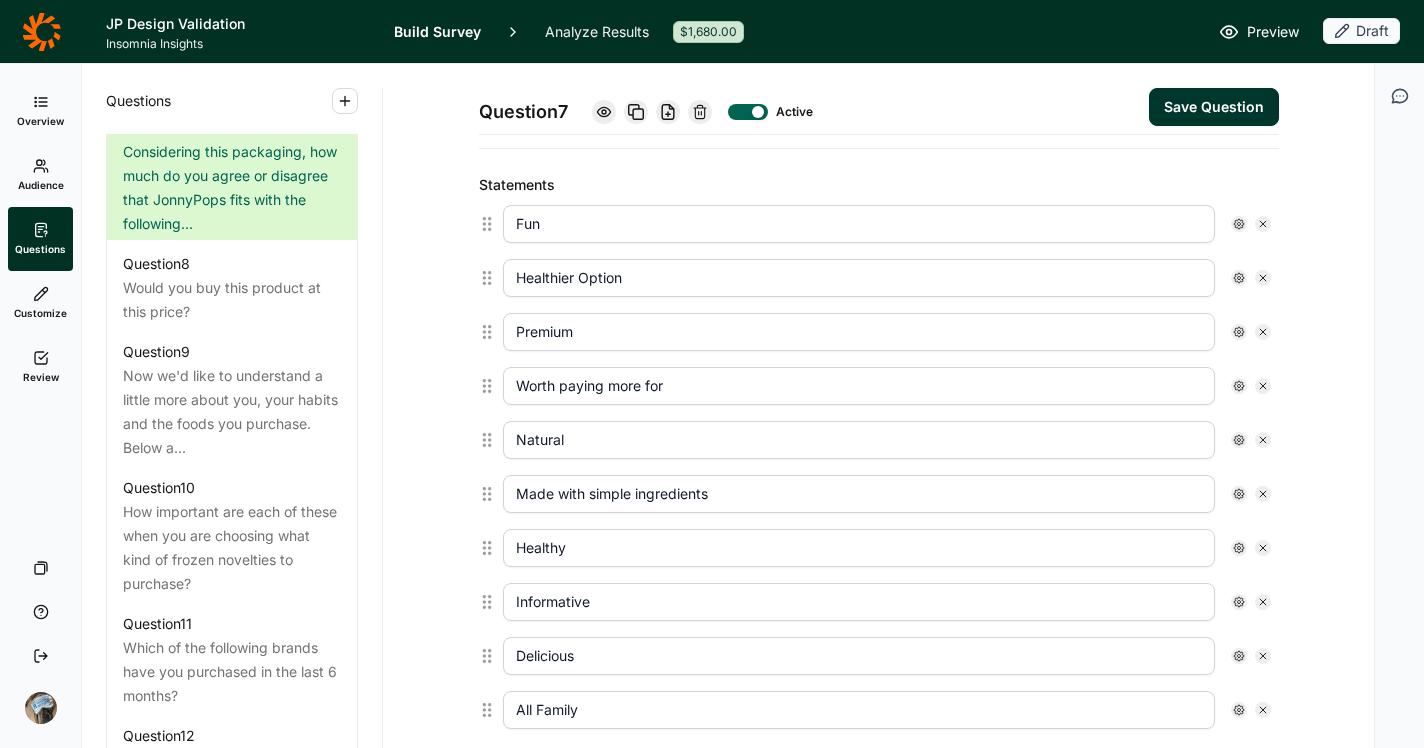 click on "Healthy" at bounding box center (859, 548) 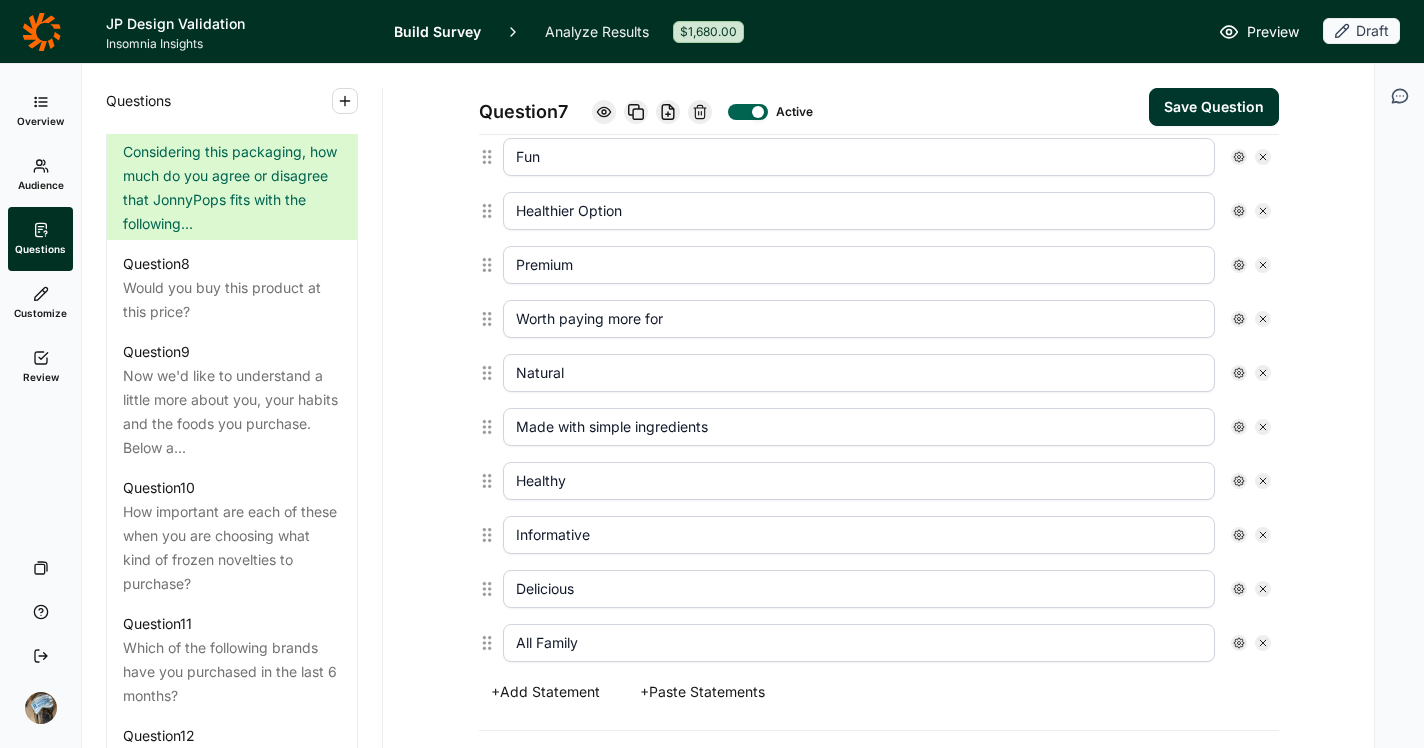 scroll, scrollTop: 616, scrollLeft: 0, axis: vertical 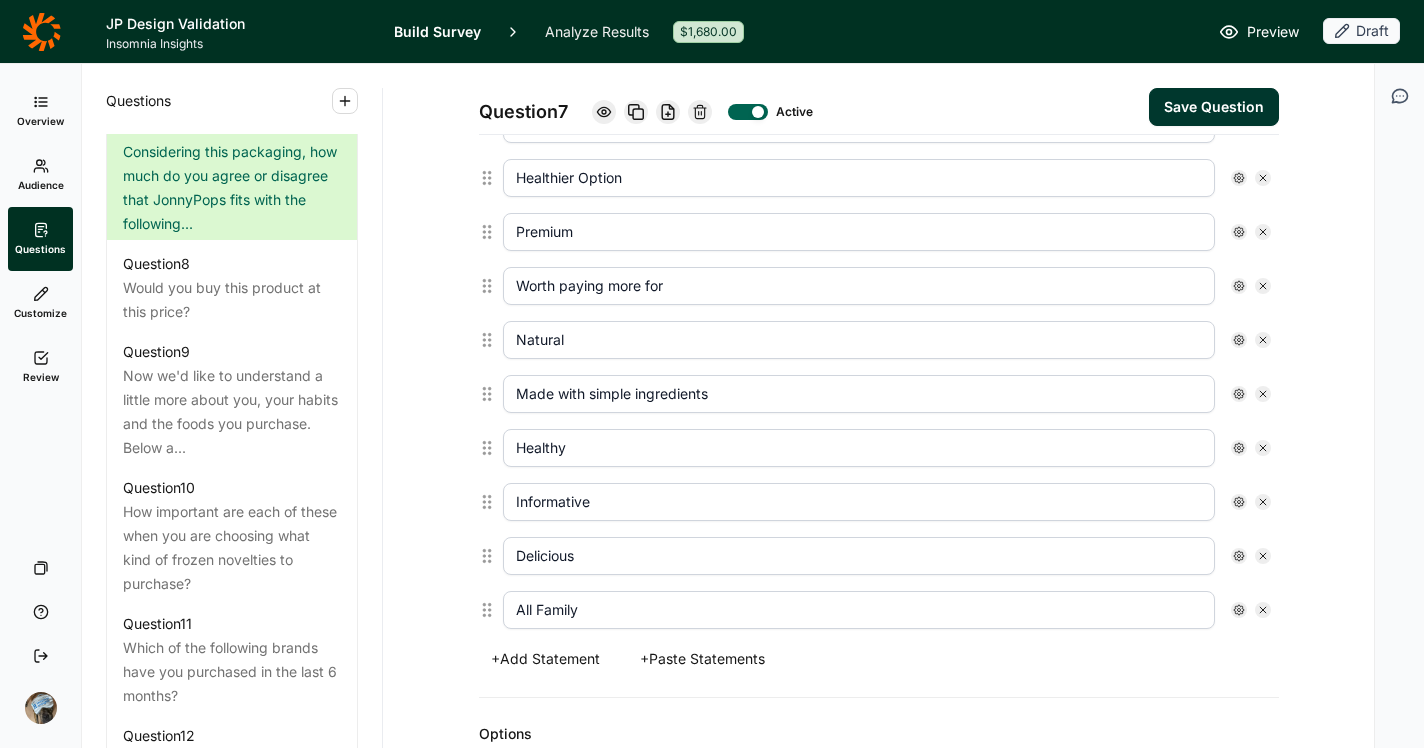 click on "+  Add Statement" at bounding box center (545, 659) 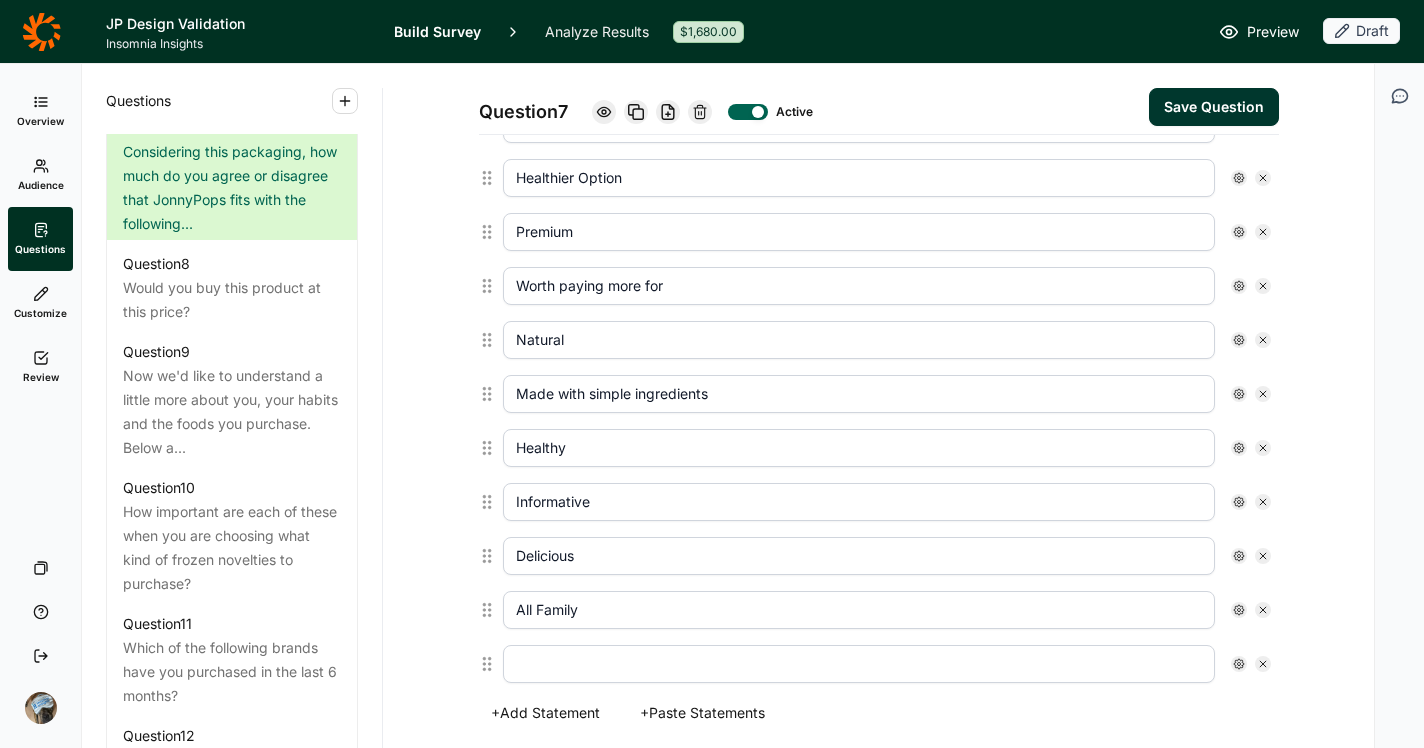 click on "+  Add Statement" at bounding box center [545, 713] 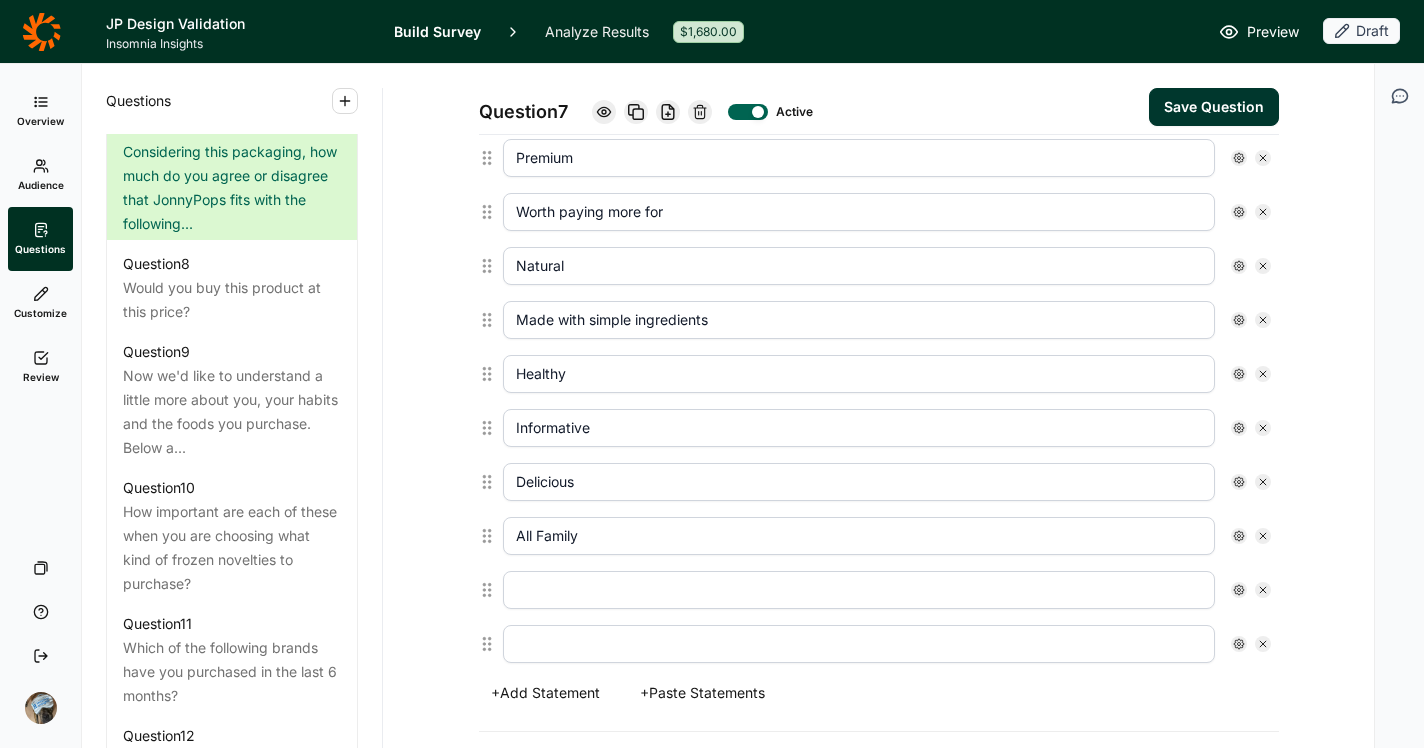 scroll, scrollTop: 706, scrollLeft: 0, axis: vertical 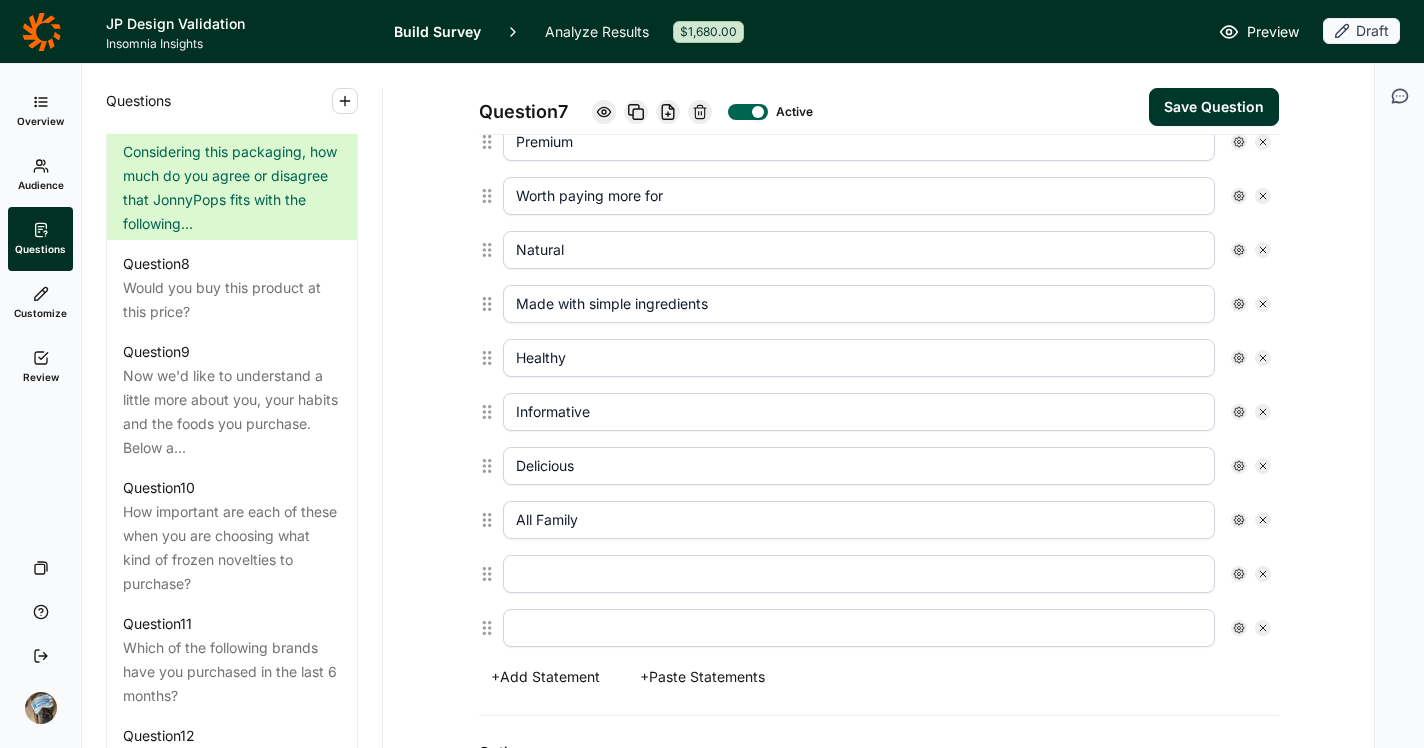 click at bounding box center [859, 574] 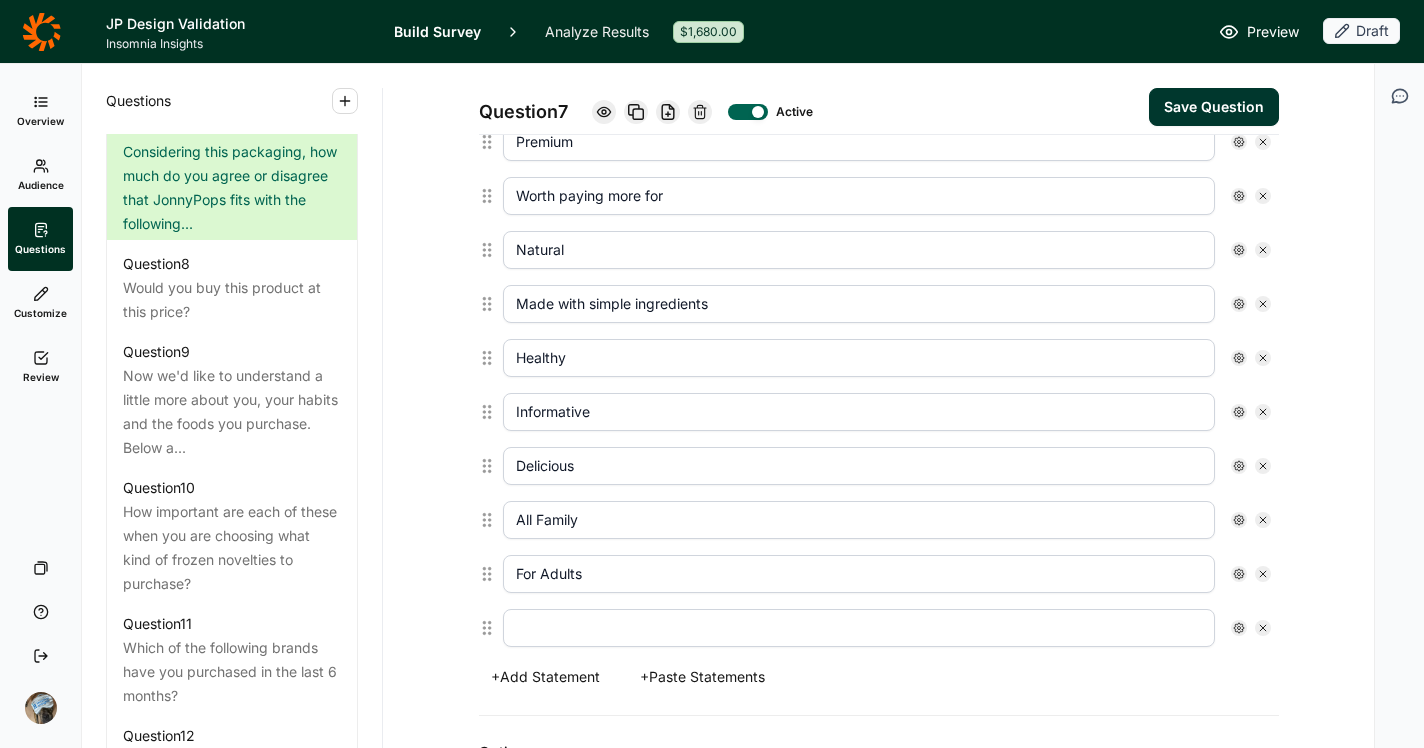type on "For Adults" 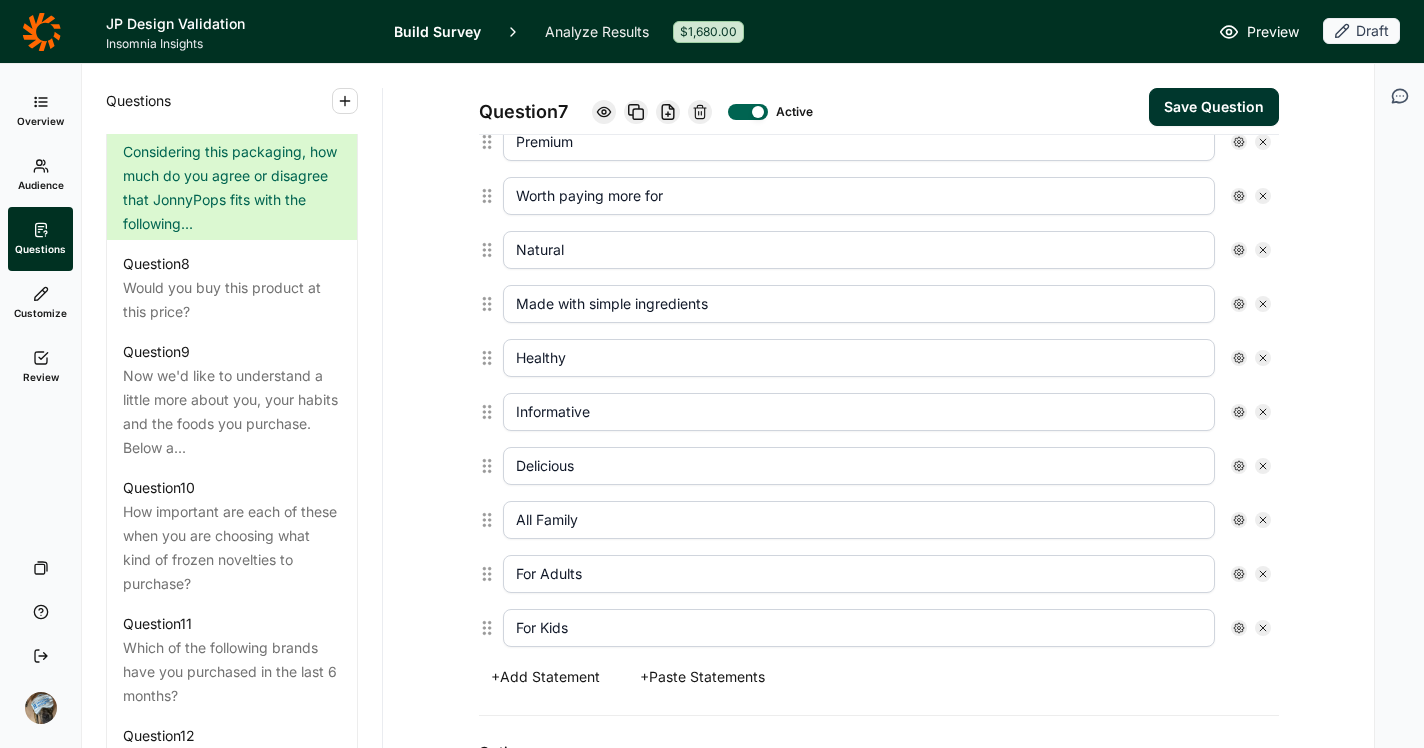 type on "For Kids" 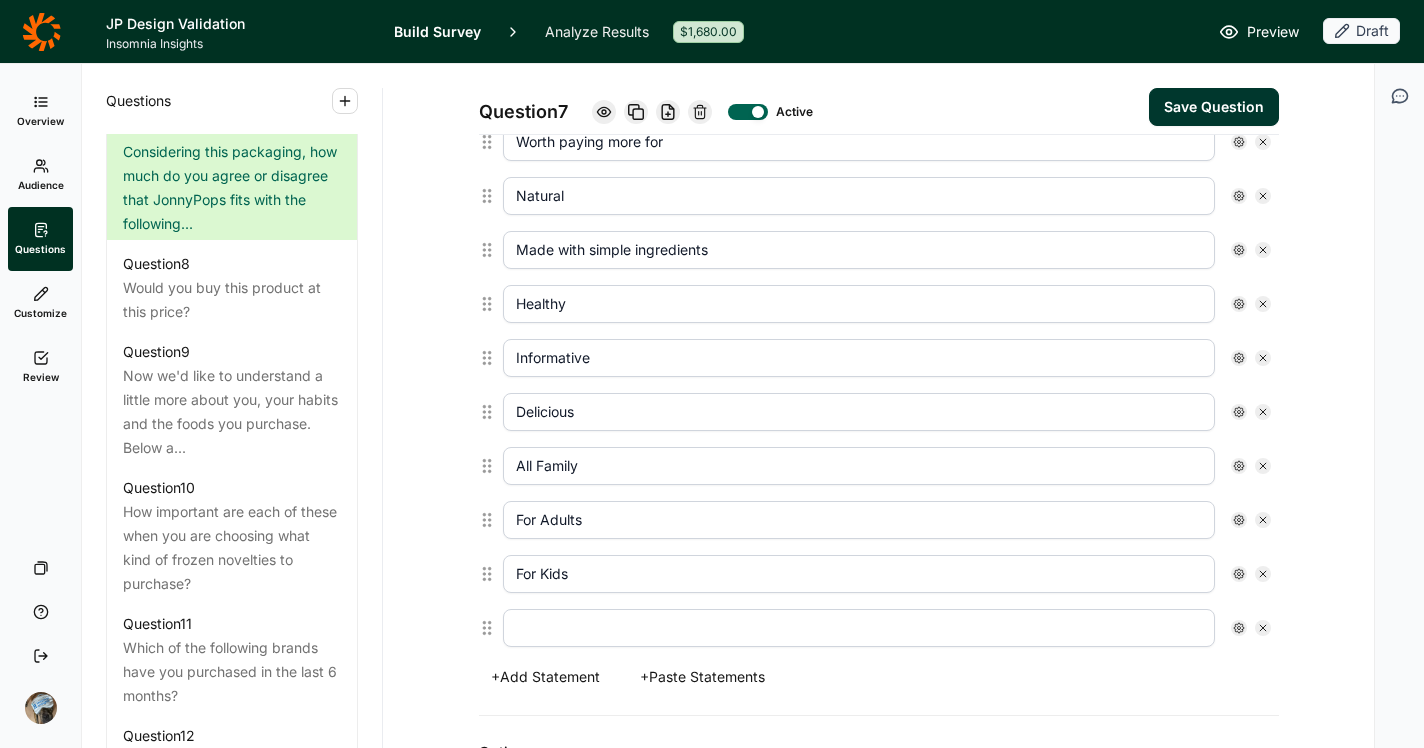click at bounding box center (859, 628) 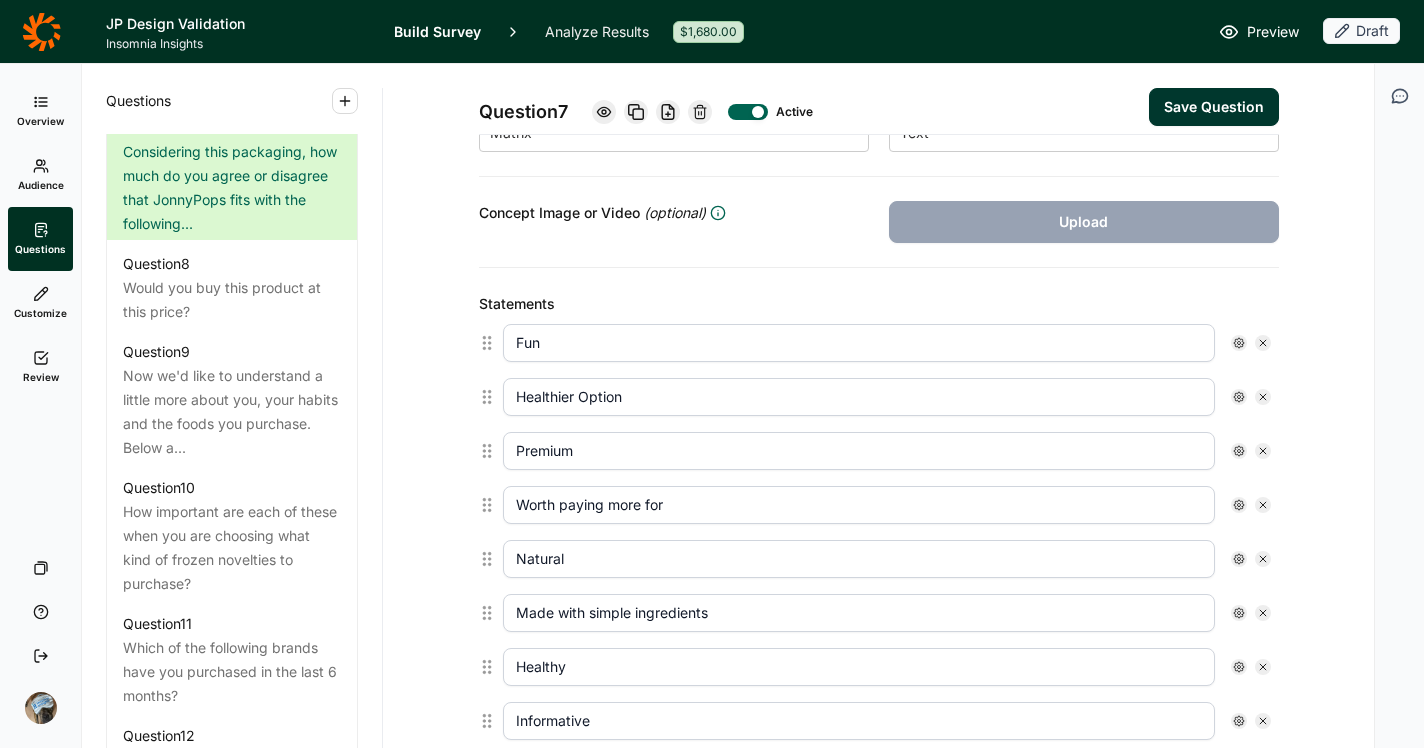 scroll, scrollTop: 388, scrollLeft: 0, axis: vertical 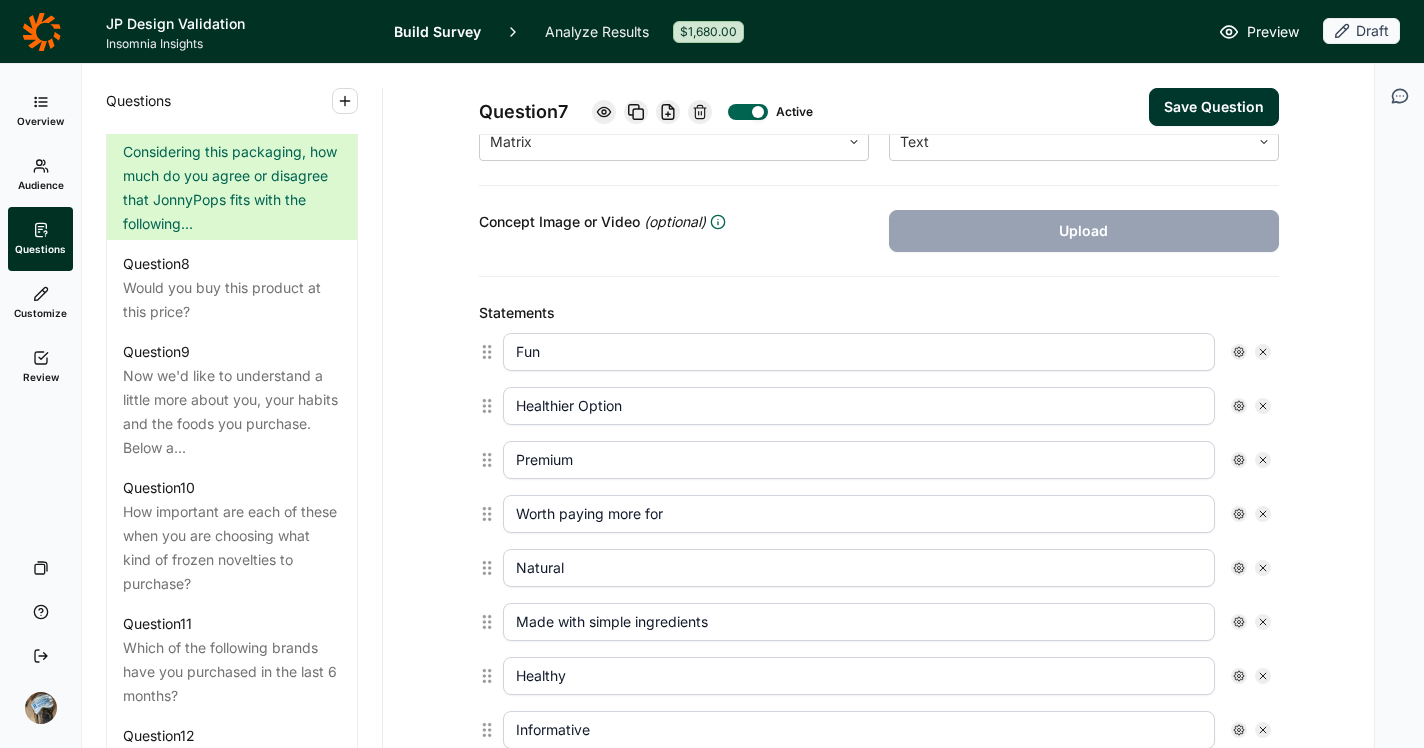 type on "Trustworthy" 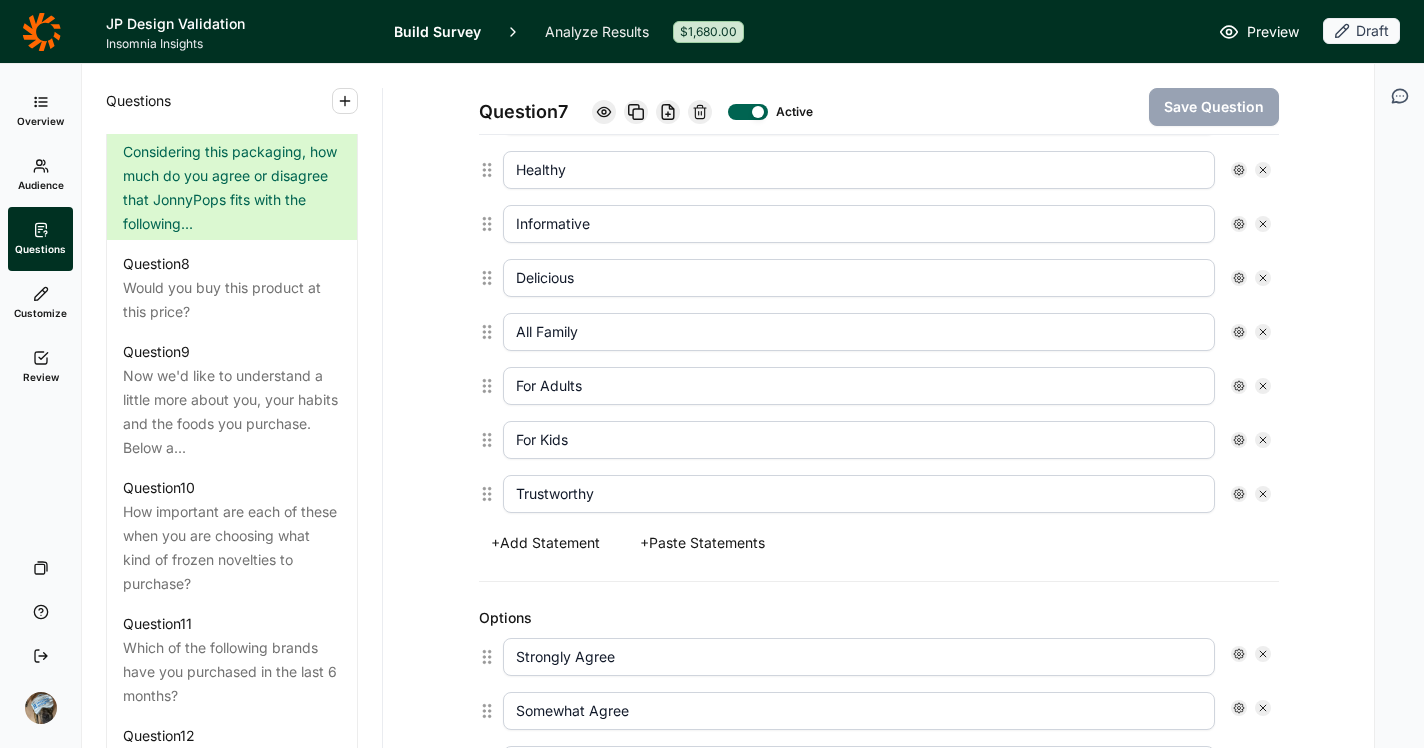 scroll, scrollTop: 763, scrollLeft: 0, axis: vertical 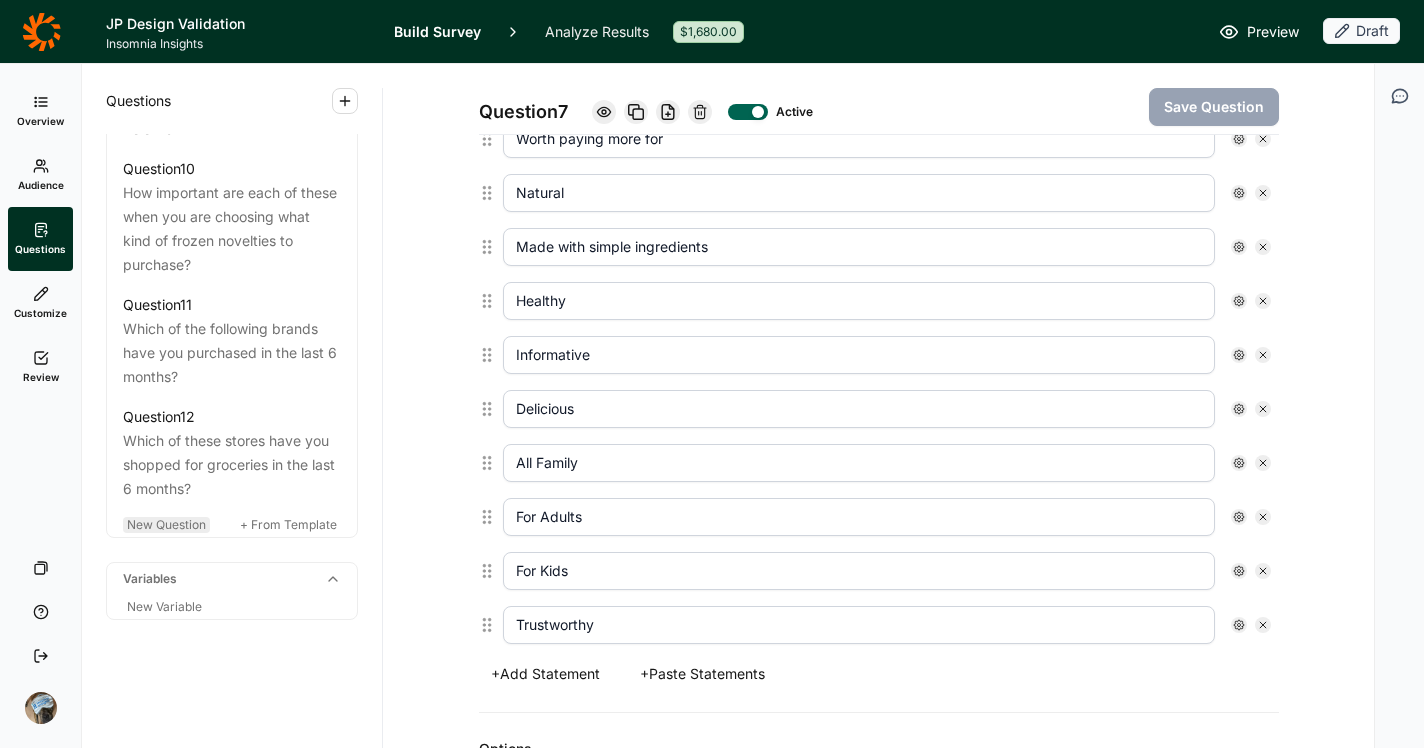 click on "New Question" at bounding box center [166, 524] 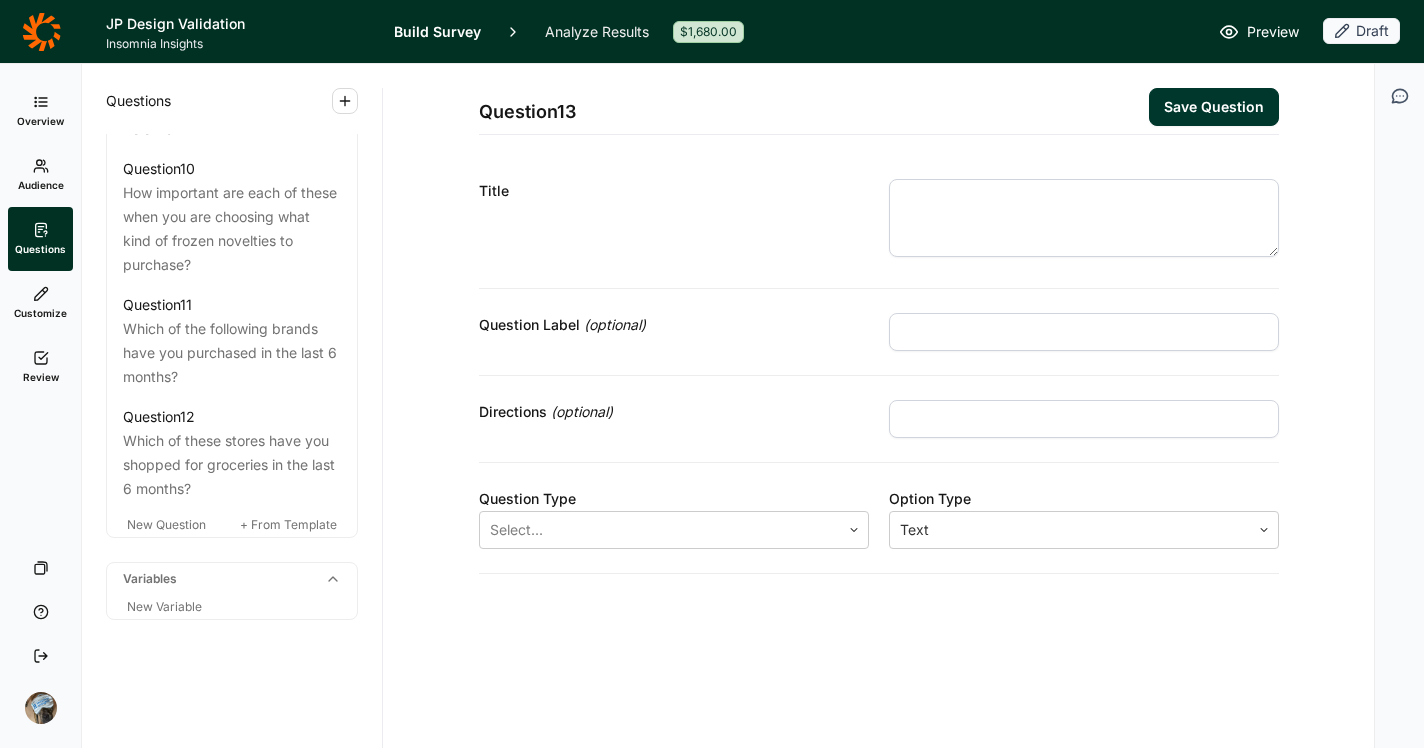click at bounding box center [1084, 218] 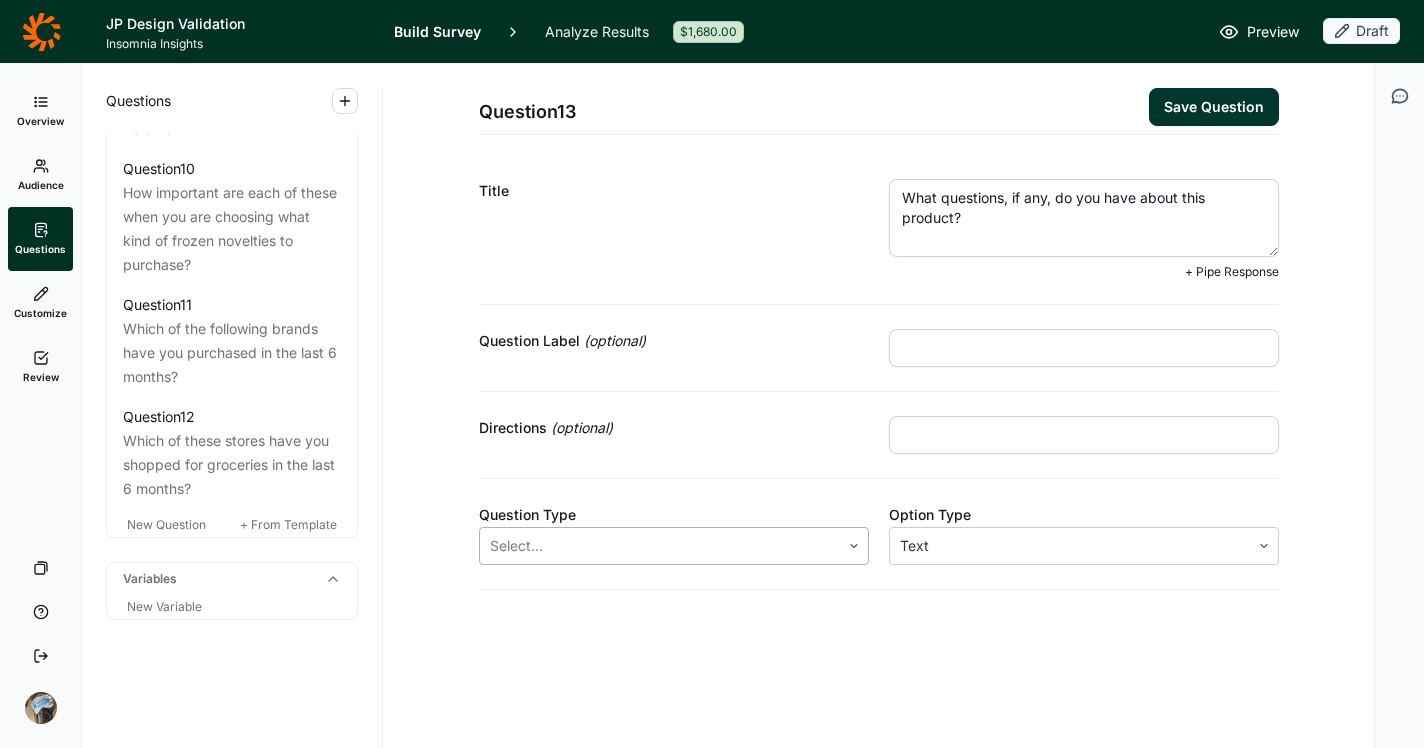 type on "What questions, if any, do you have about this product?" 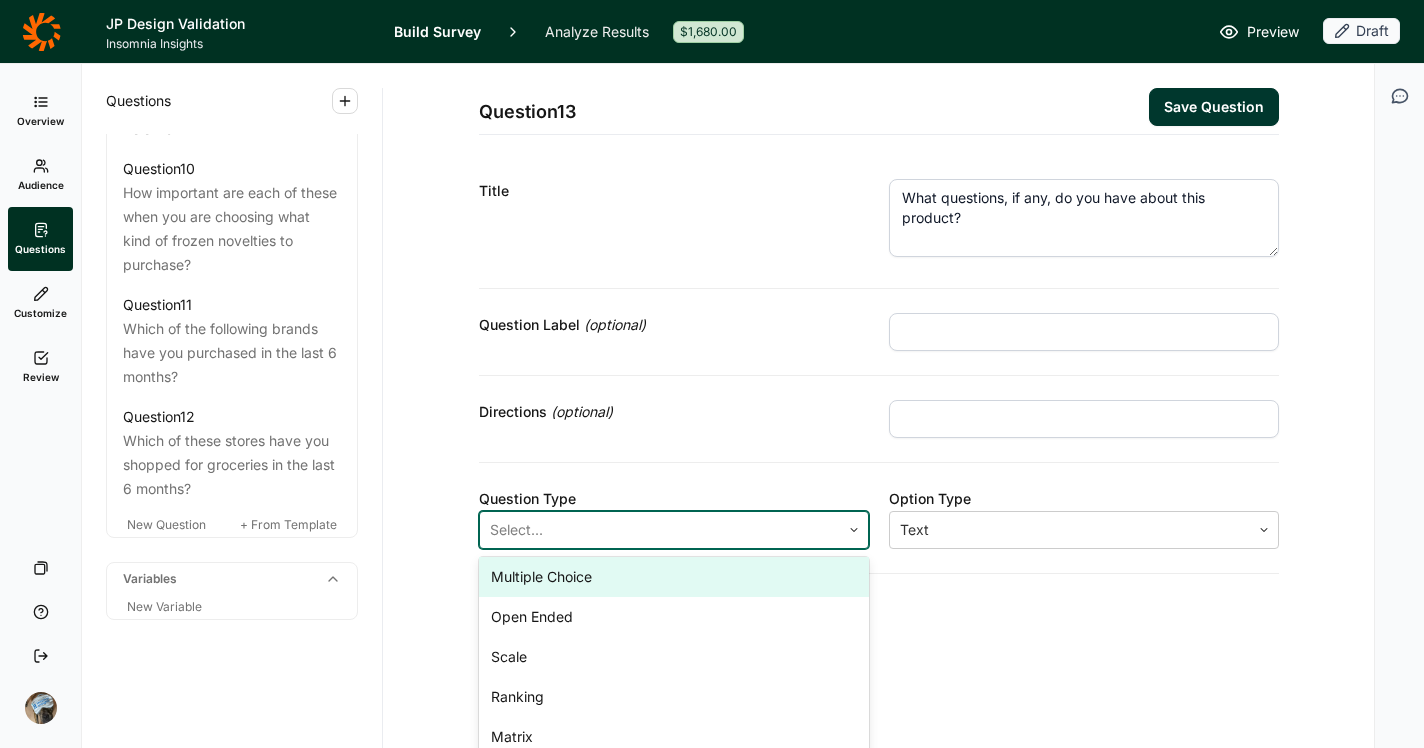 scroll, scrollTop: 4, scrollLeft: 0, axis: vertical 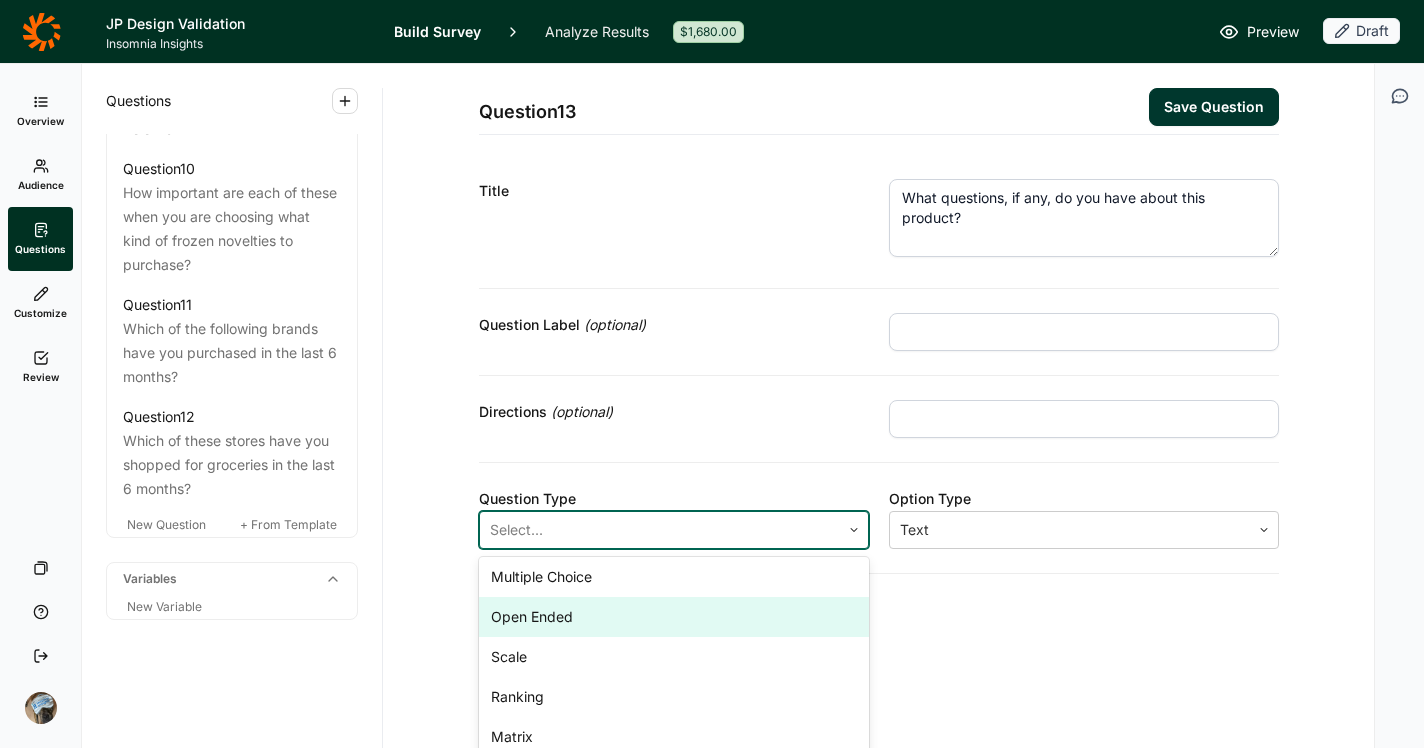 click on "Open Ended" at bounding box center (674, 617) 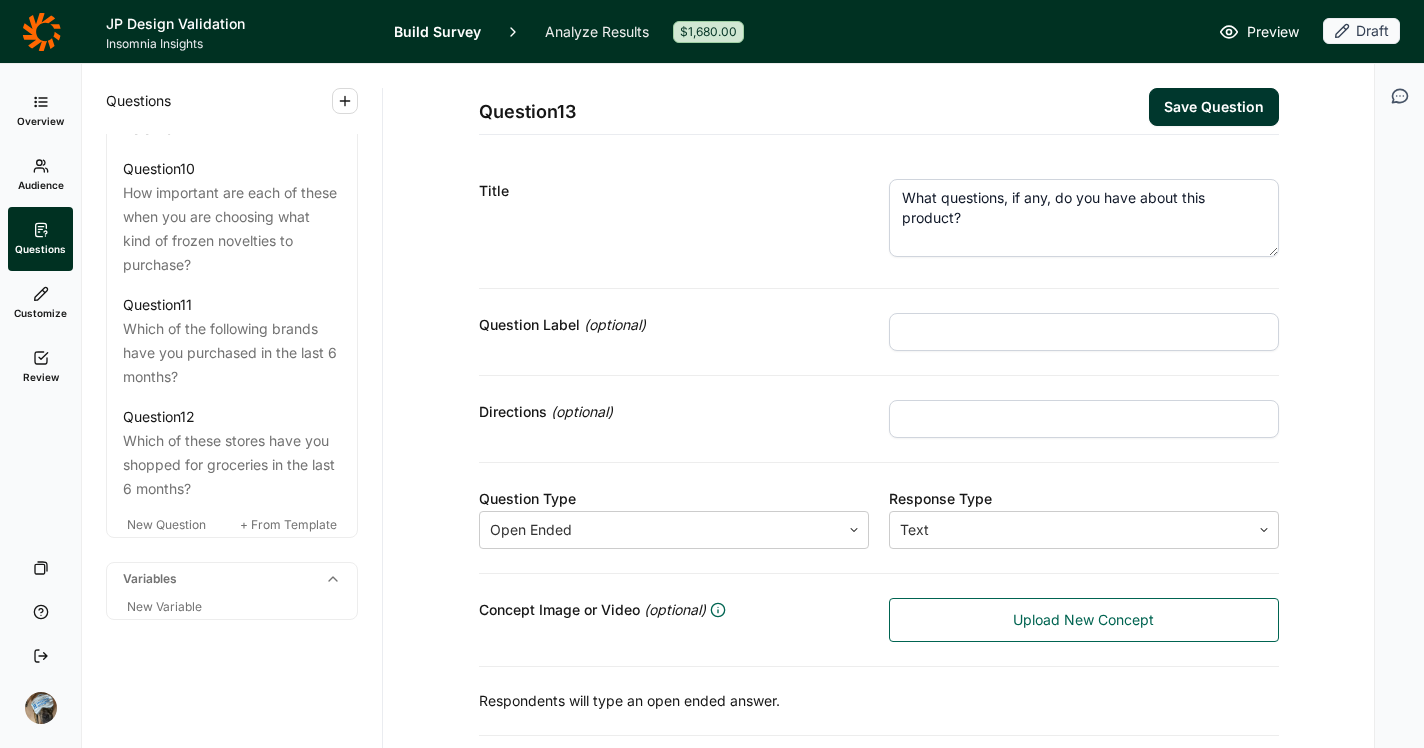 click on "Concept Image or Video (optional) Upload New Concept" at bounding box center (879, 620) 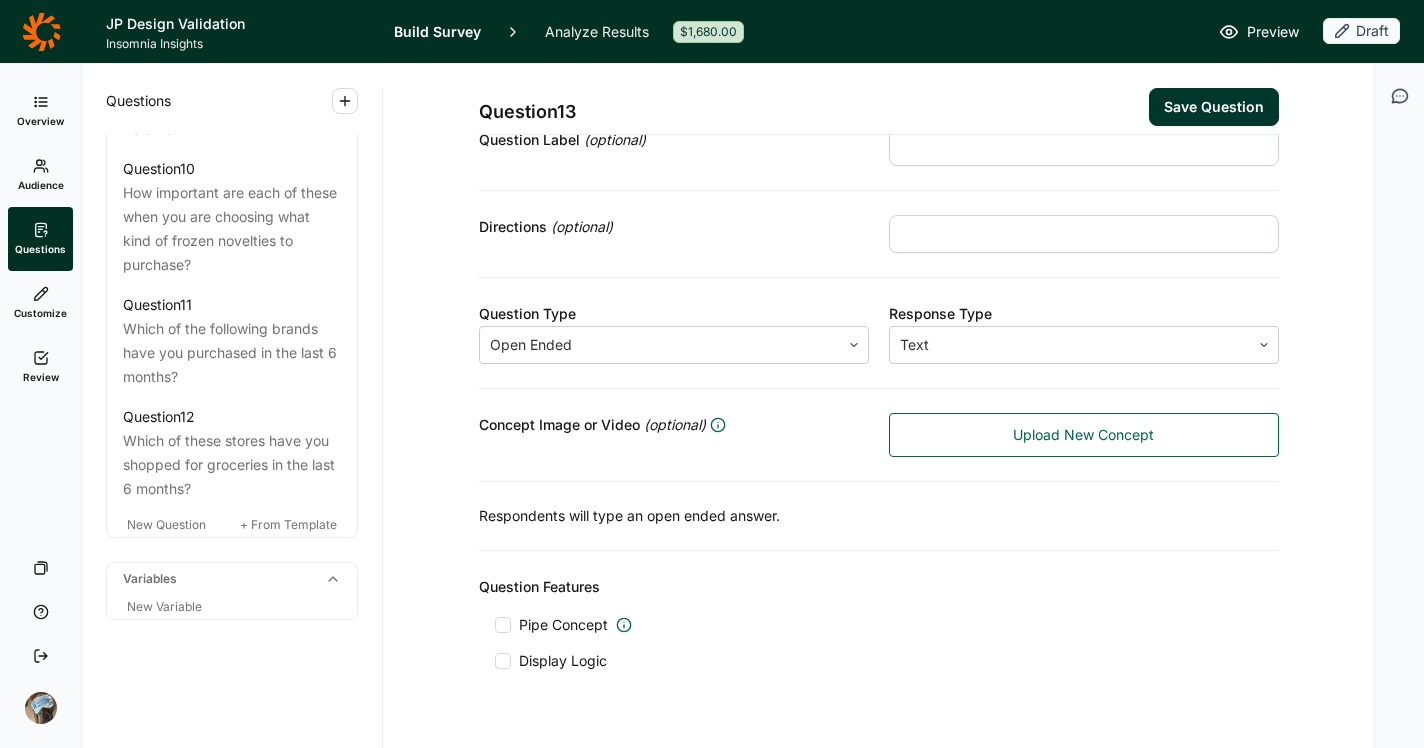 scroll, scrollTop: 228, scrollLeft: 0, axis: vertical 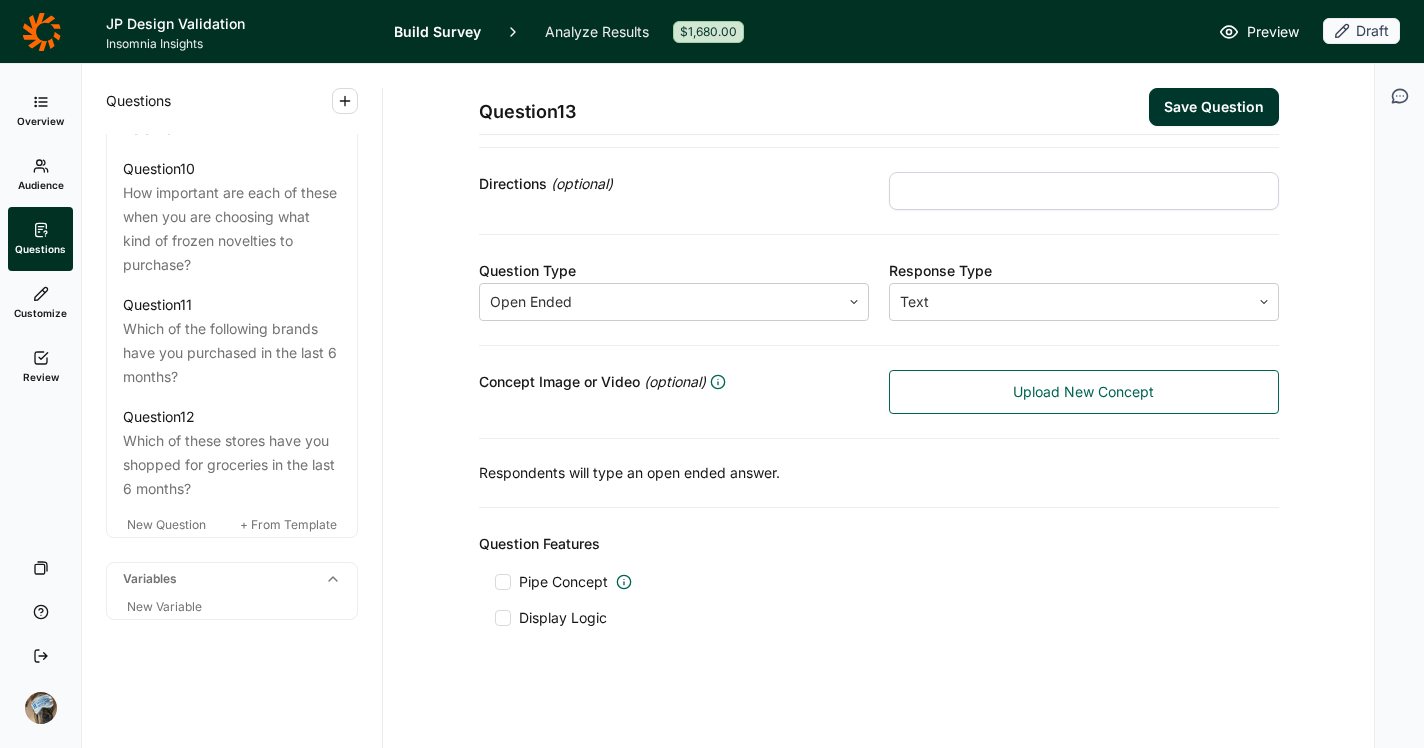 click on "Pipe Concept" at bounding box center (571, 582) 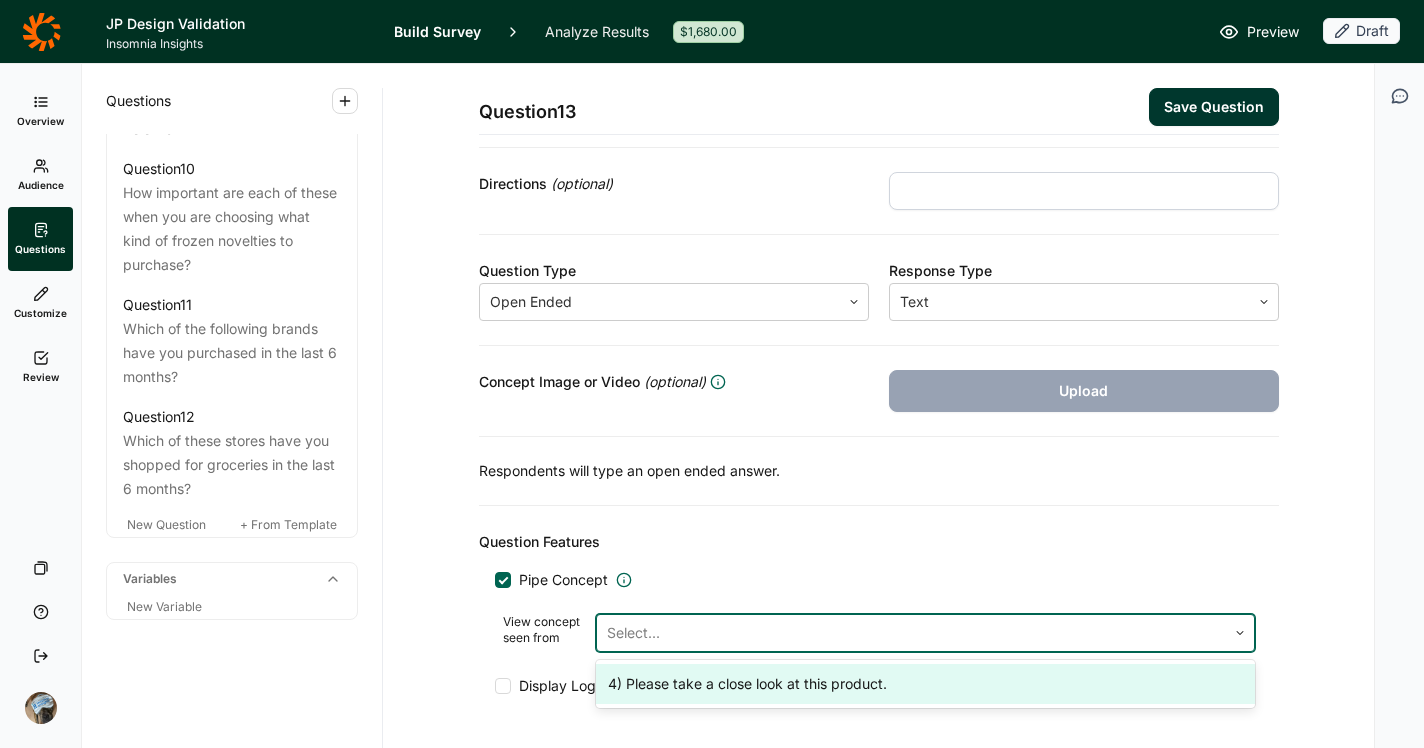click at bounding box center (911, 633) 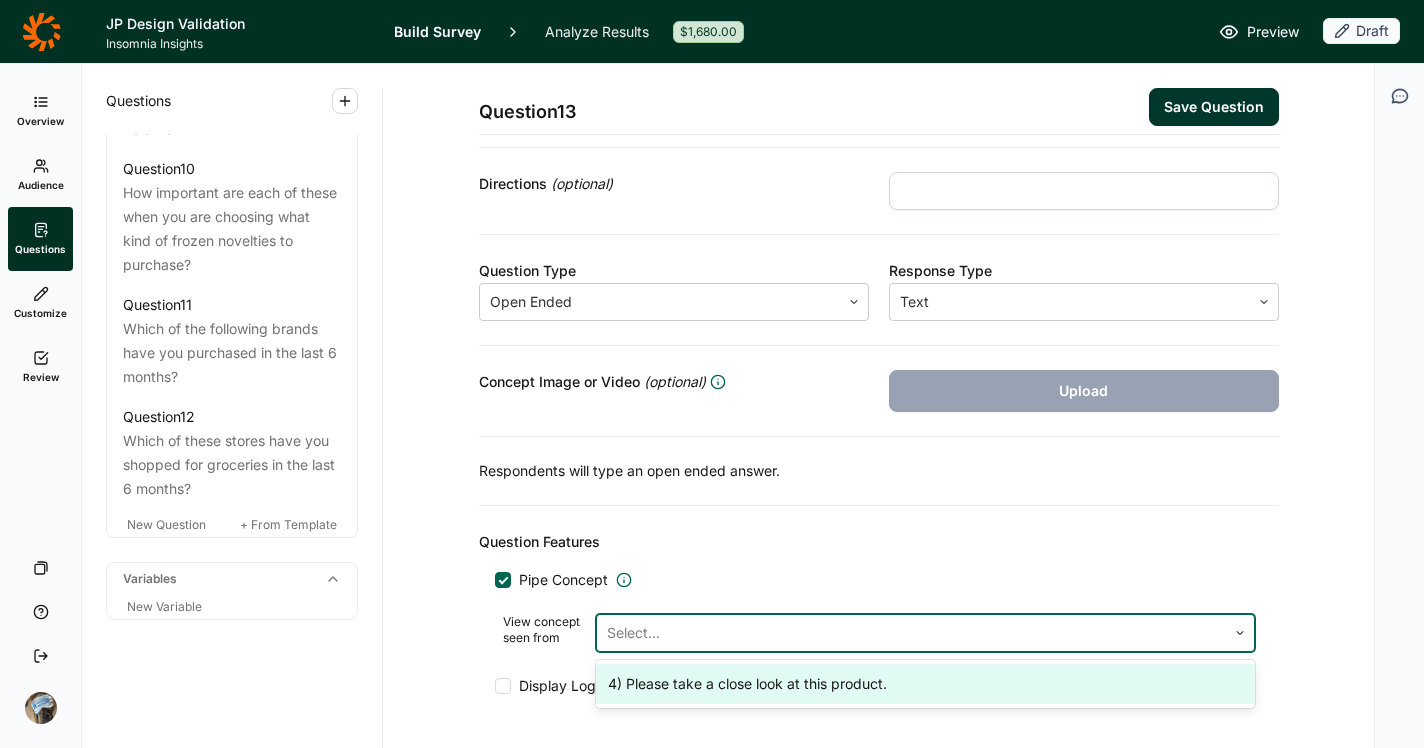 click on "4) Please take a close look at this product." at bounding box center (925, 684) 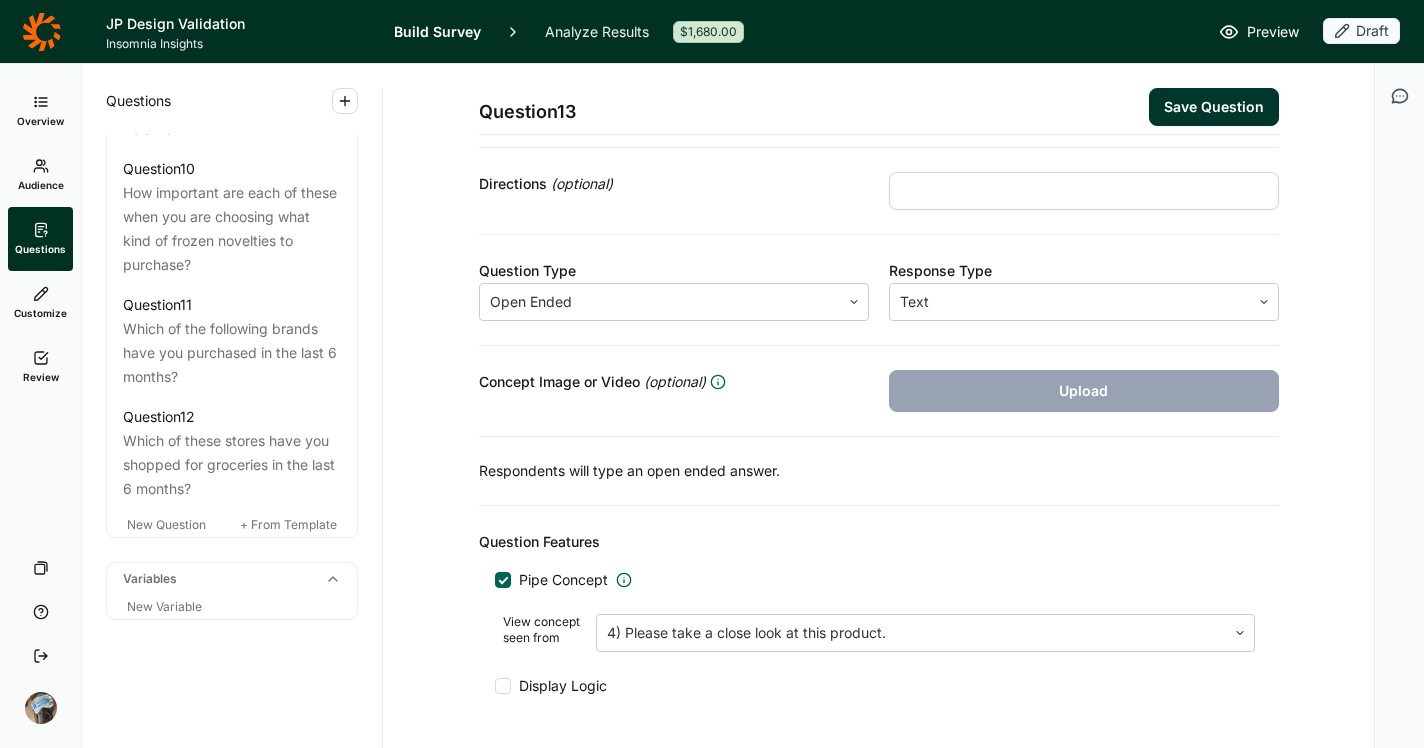 click on "Save Question" at bounding box center [1214, 107] 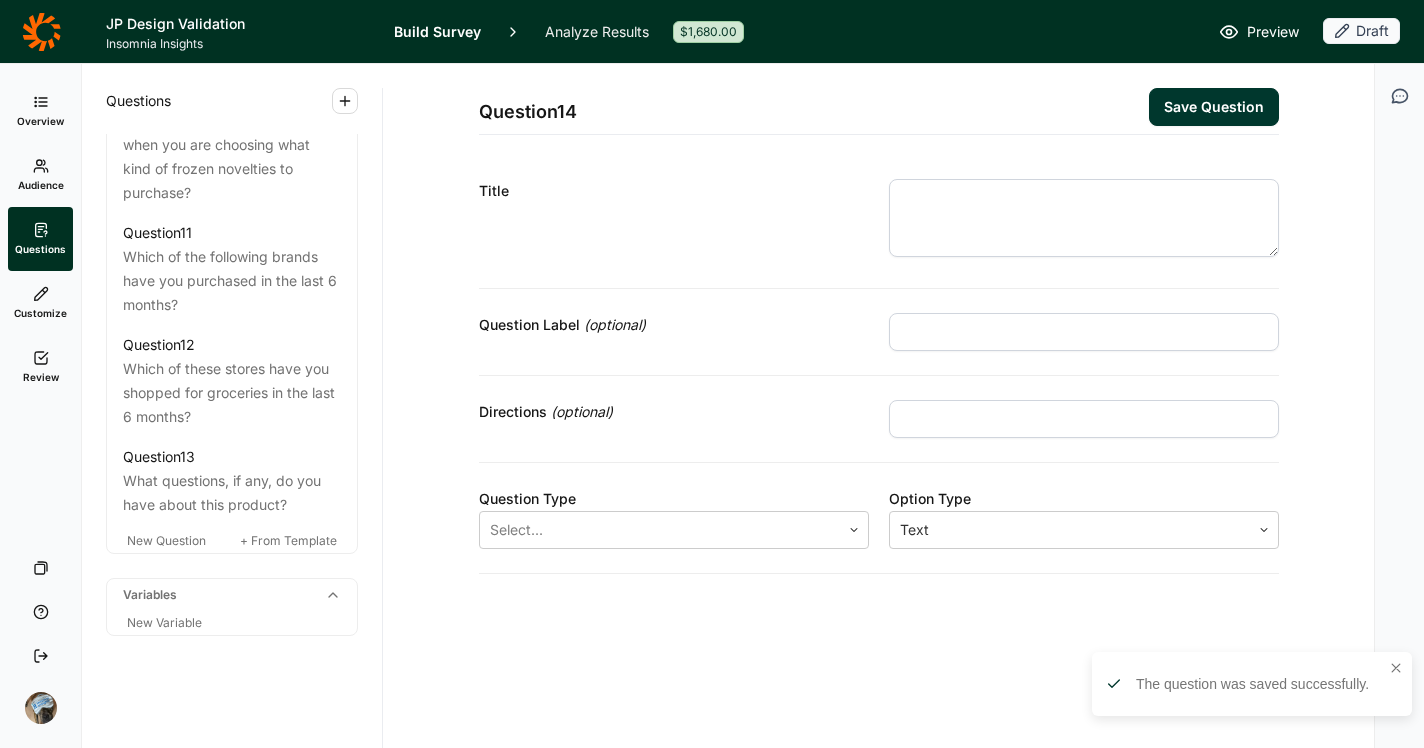 scroll, scrollTop: 0, scrollLeft: 0, axis: both 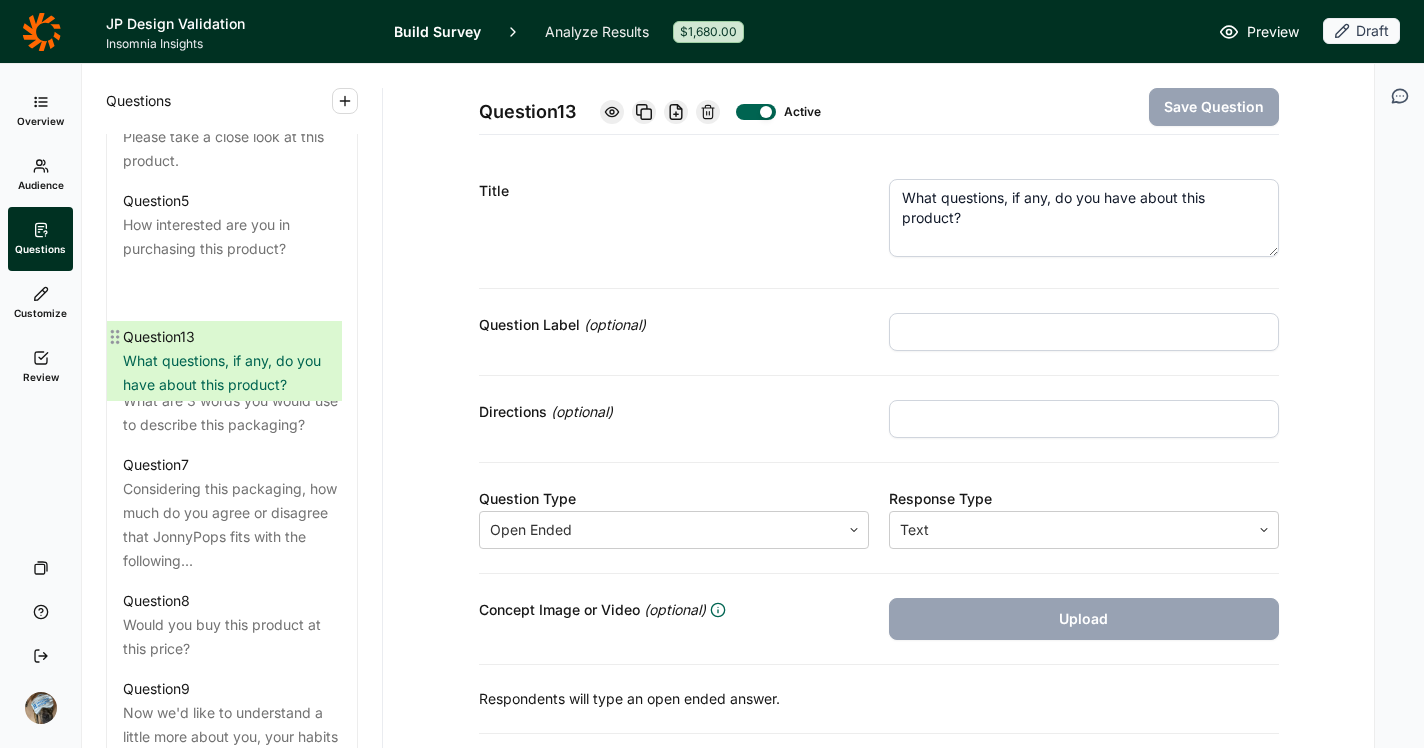 drag, startPoint x: 117, startPoint y: 477, endPoint x: 123, endPoint y: 328, distance: 149.12076 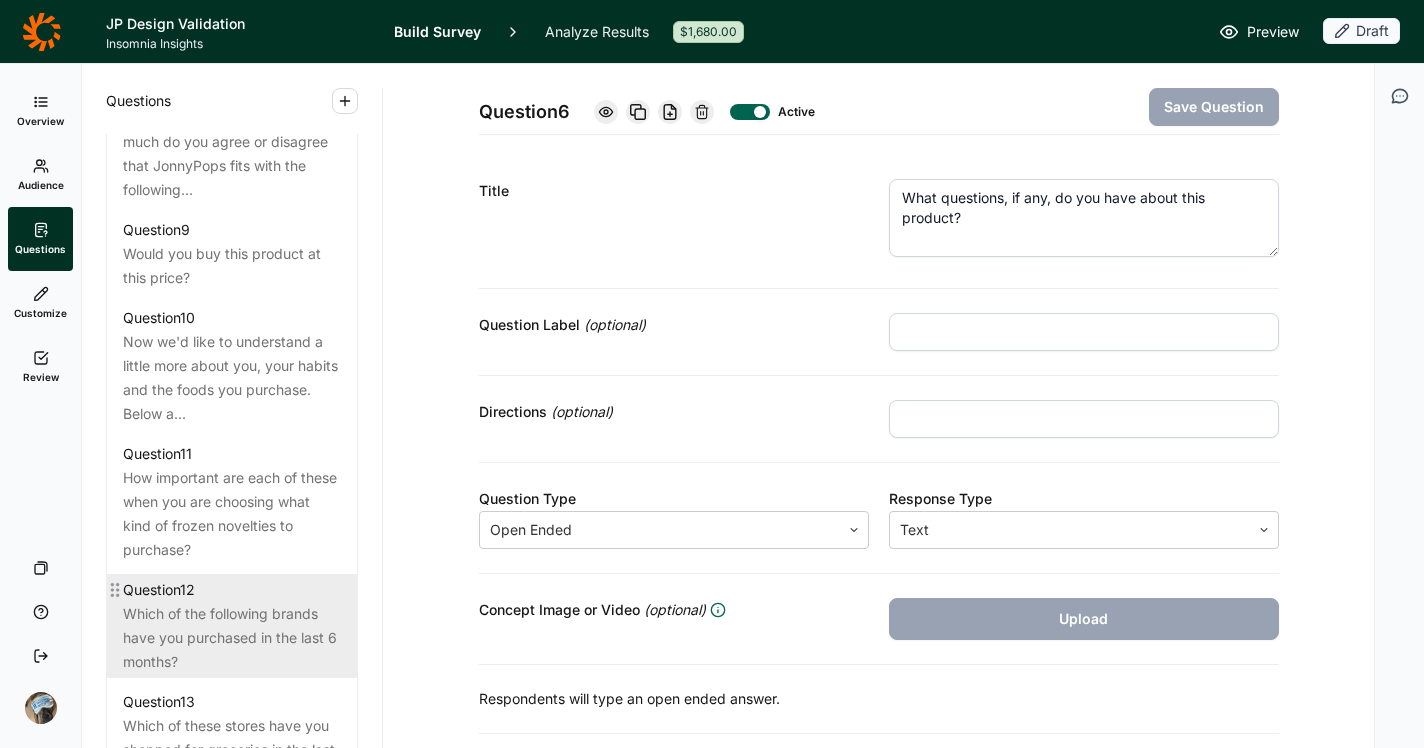 scroll, scrollTop: 2040, scrollLeft: 0, axis: vertical 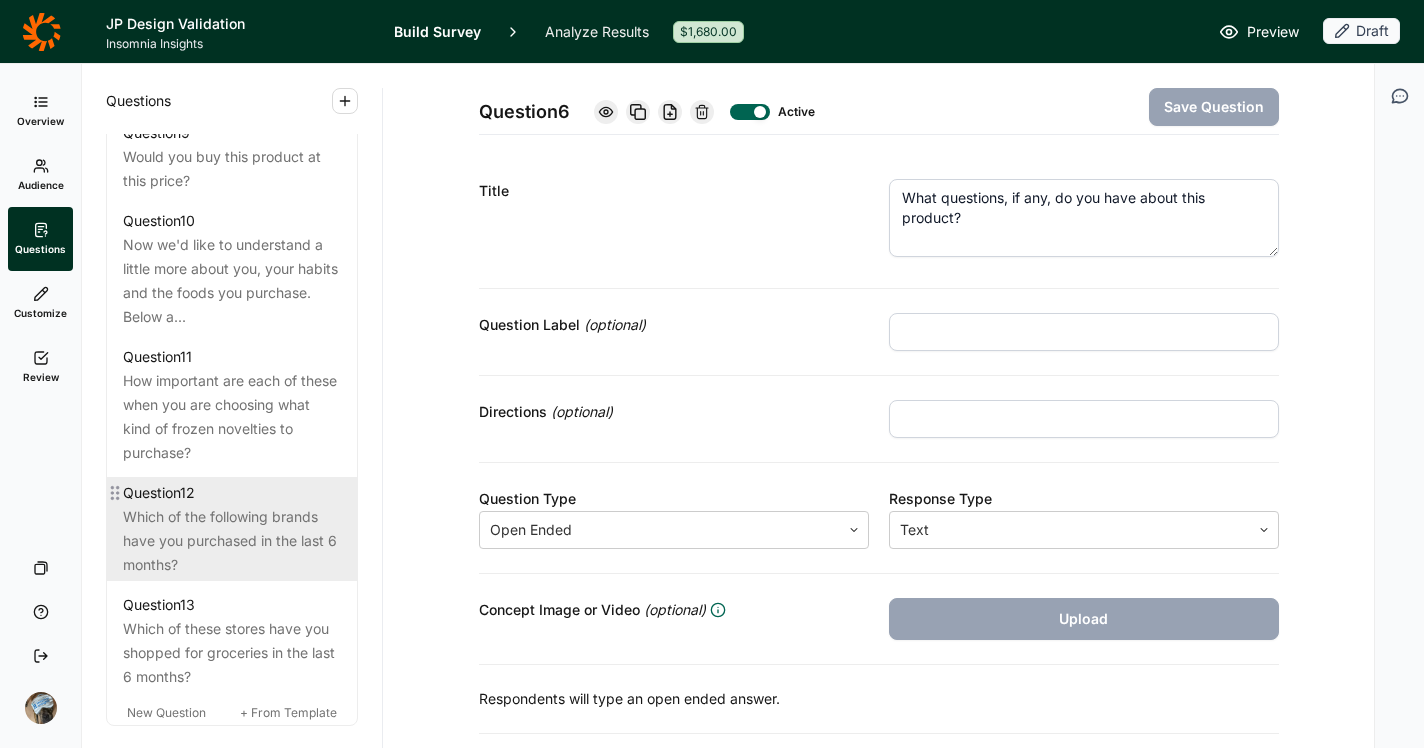 click on "Which of the following brands have you purchased in the last 6 months?" at bounding box center (232, 541) 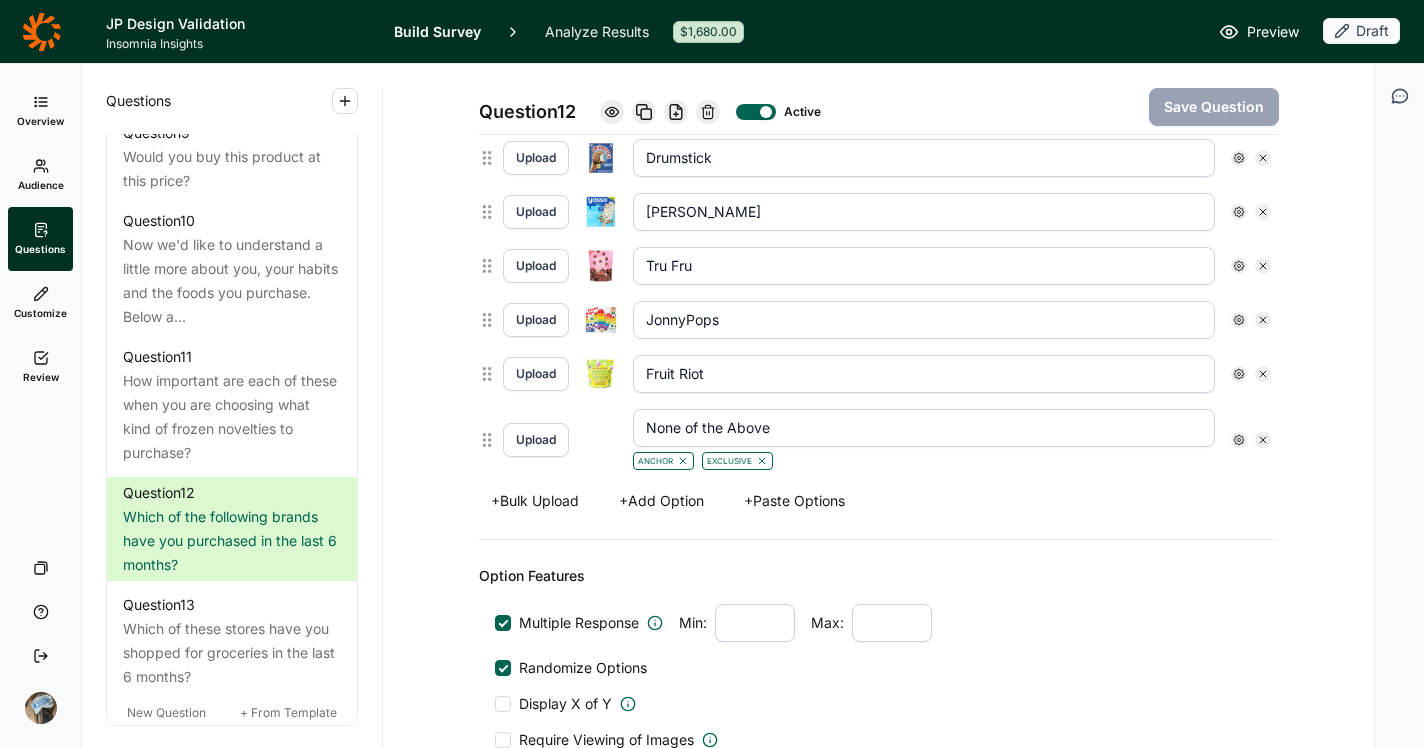 scroll, scrollTop: 865, scrollLeft: 0, axis: vertical 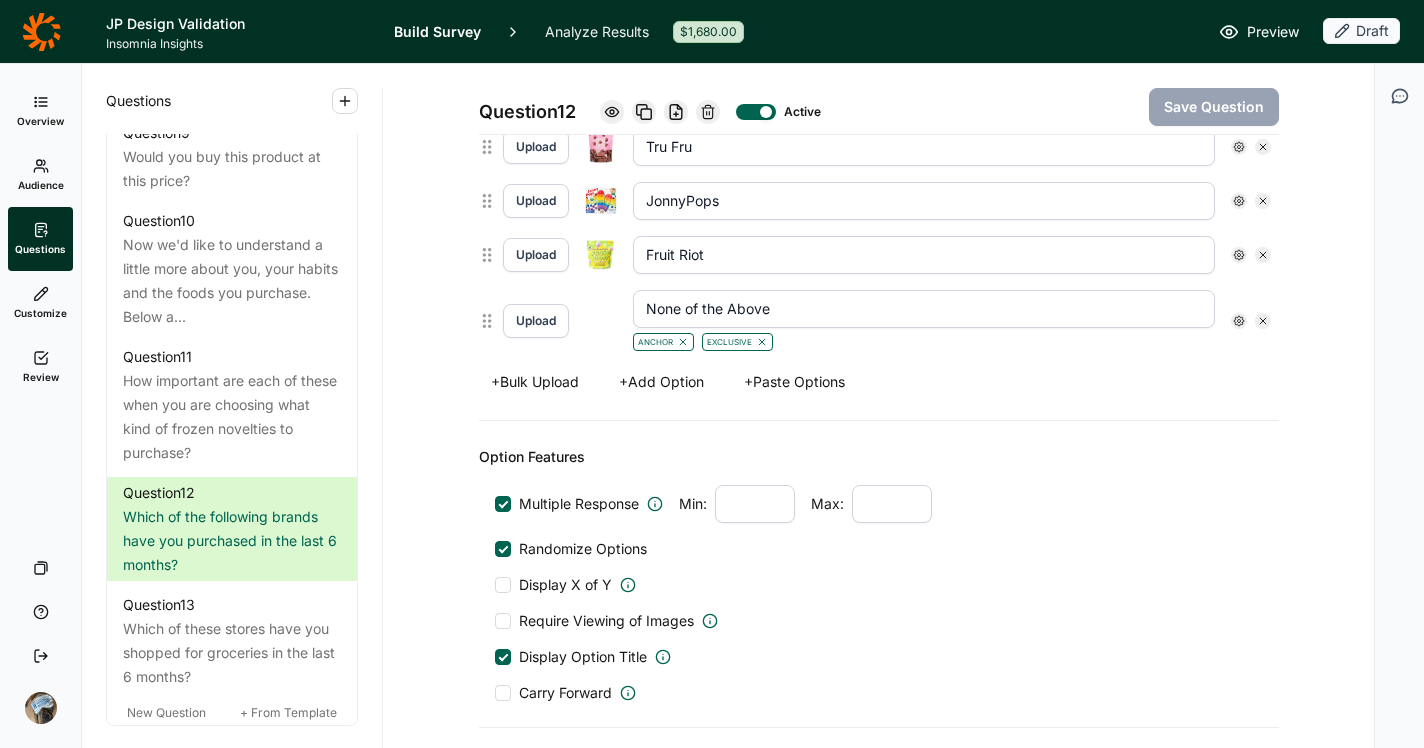 click on "+  Add Option" at bounding box center [661, 382] 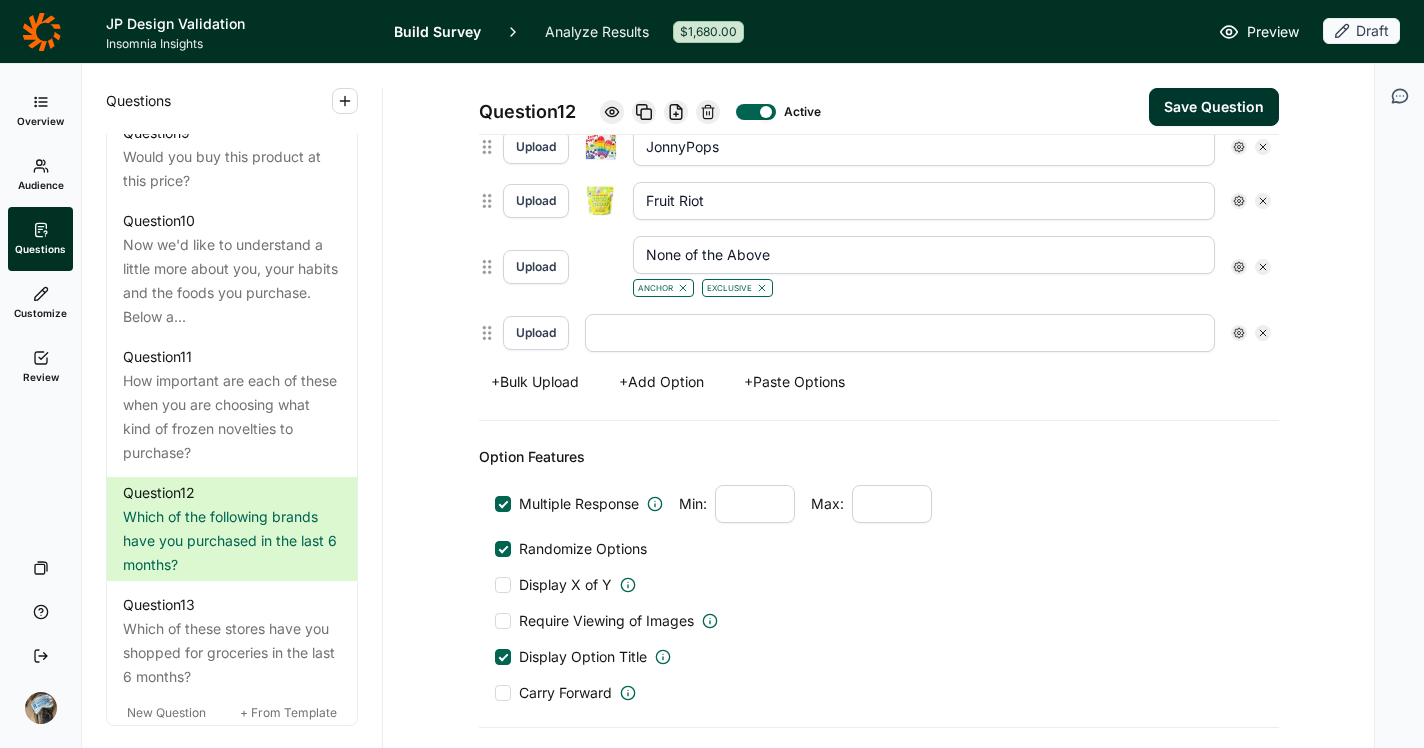 click on "Upload" at bounding box center [536, 333] 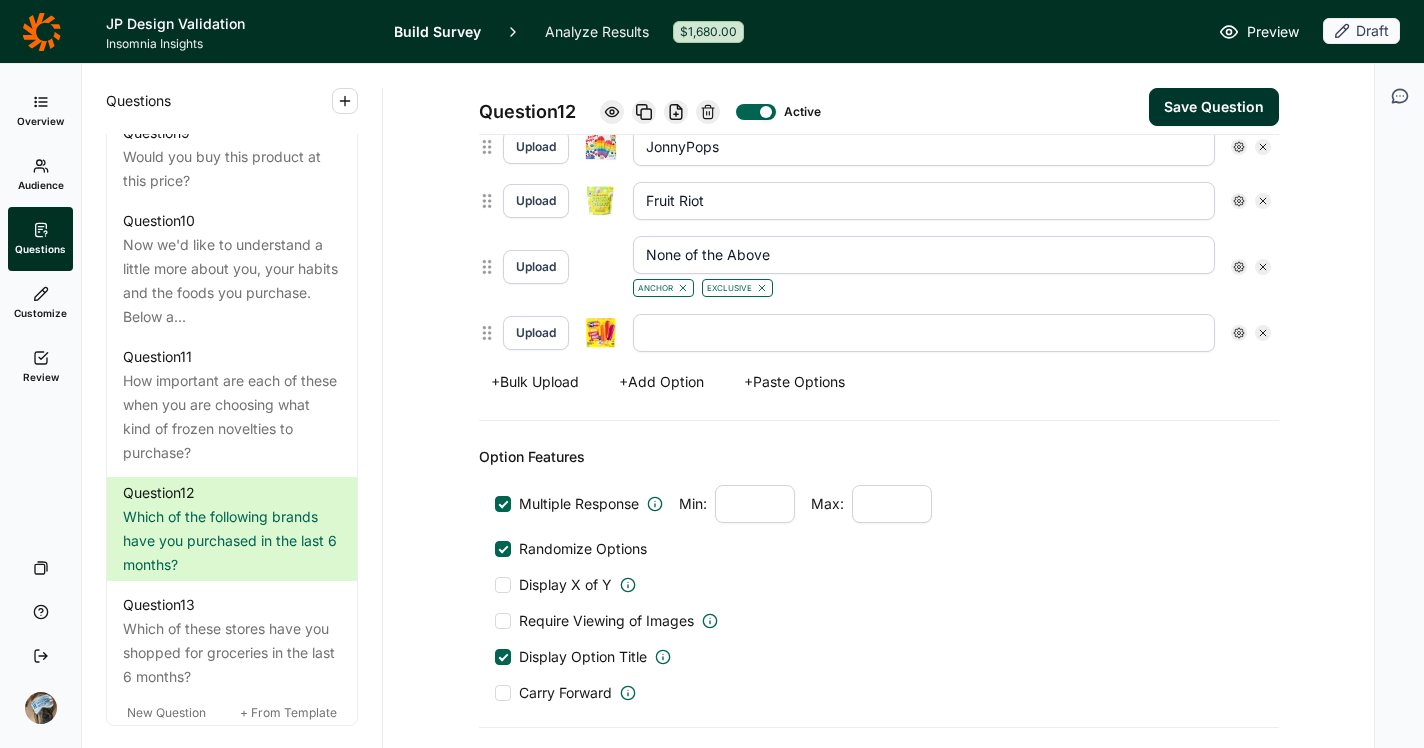 click at bounding box center (924, 333) 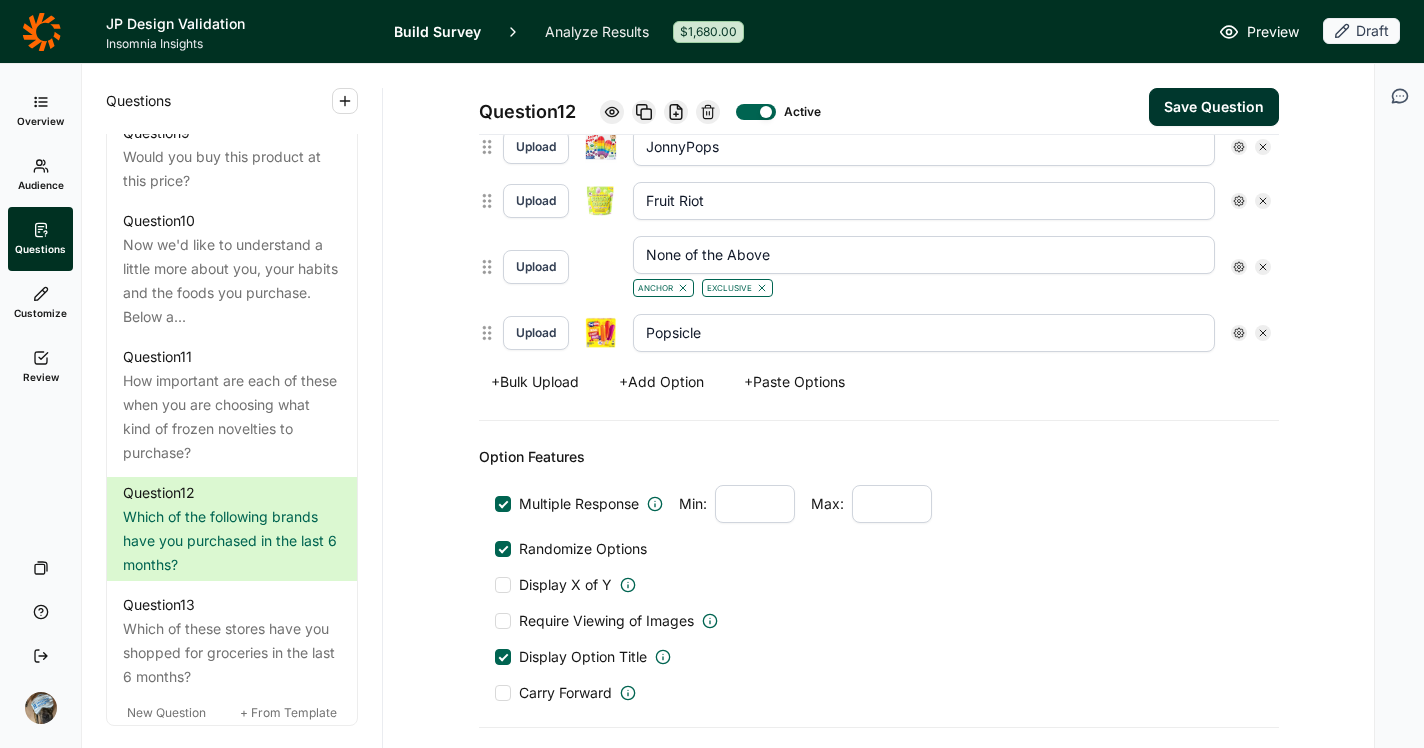 type on "Popsicle" 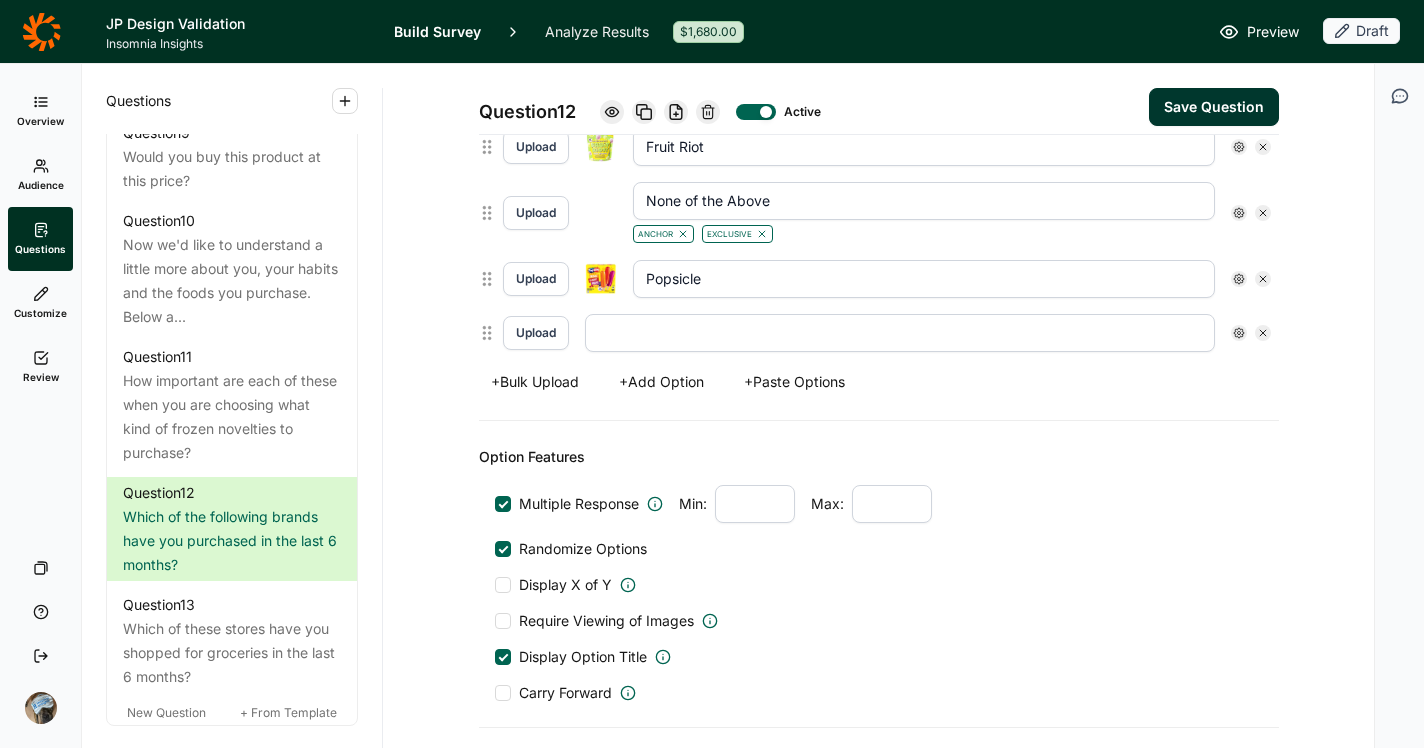 click on "Upload" at bounding box center [536, 333] 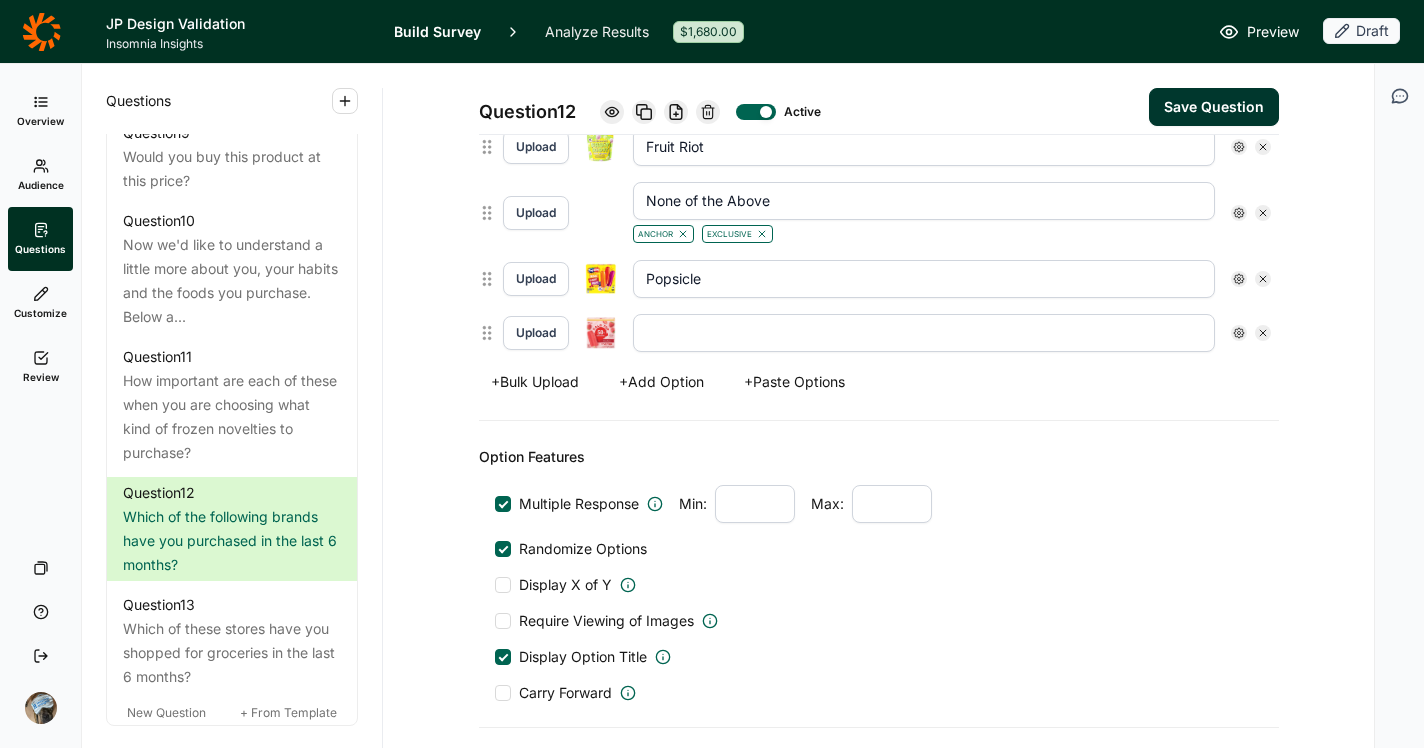 click at bounding box center (924, 333) 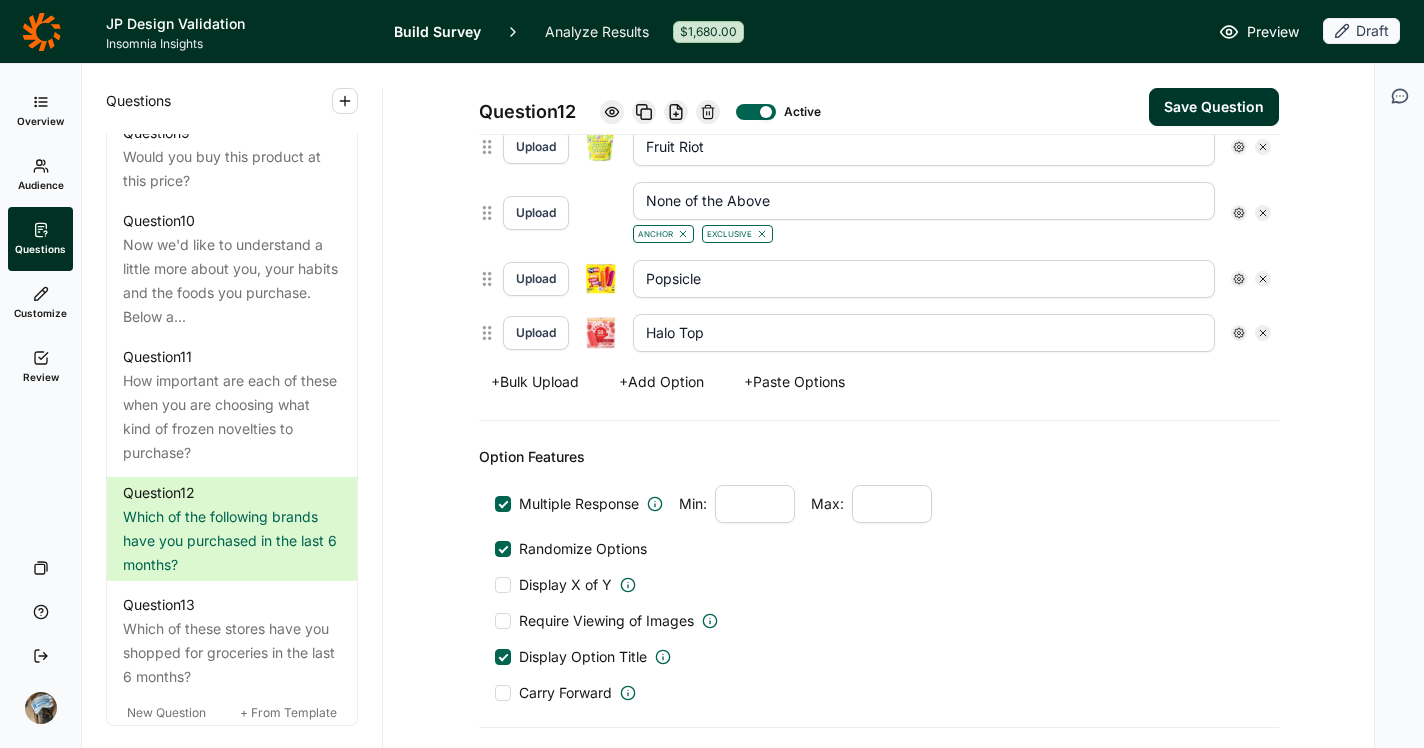 type on "Halo Top" 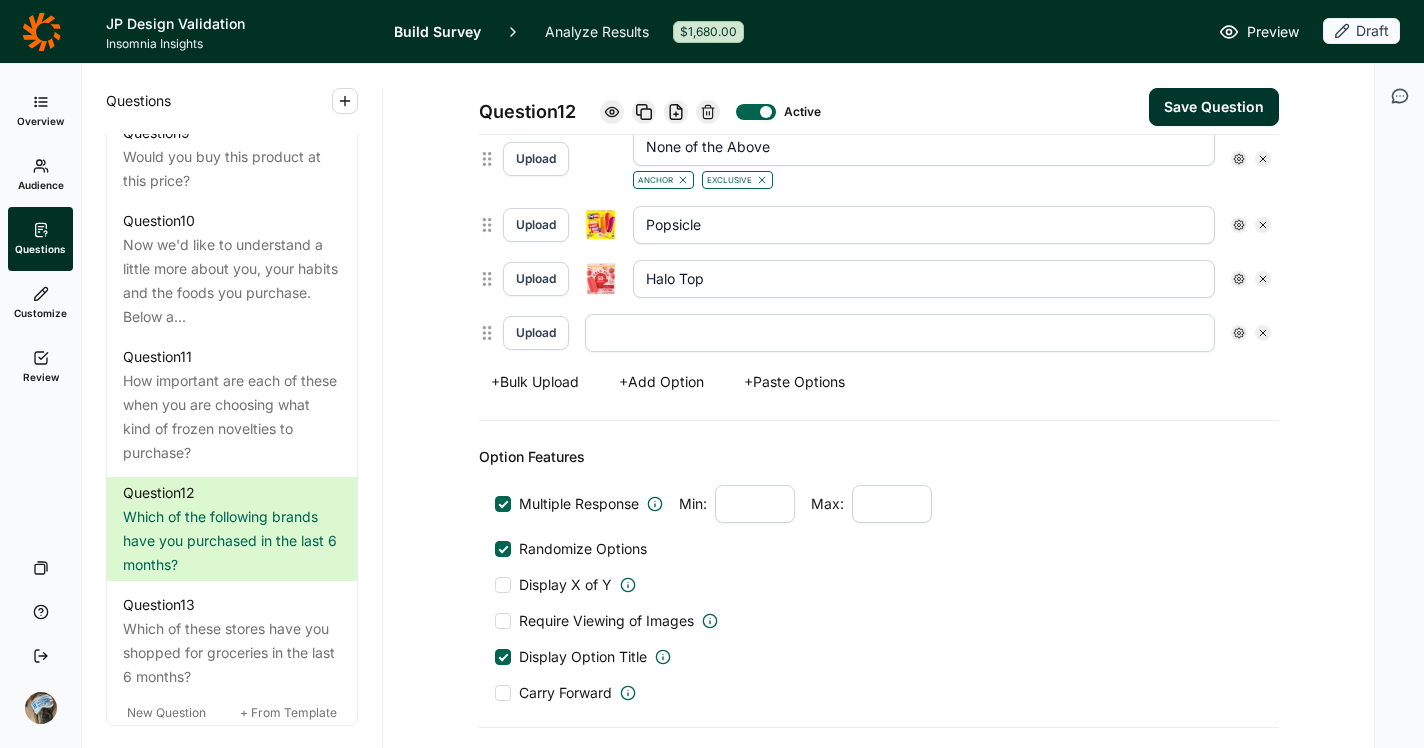 click on "Upload" at bounding box center (536, 333) 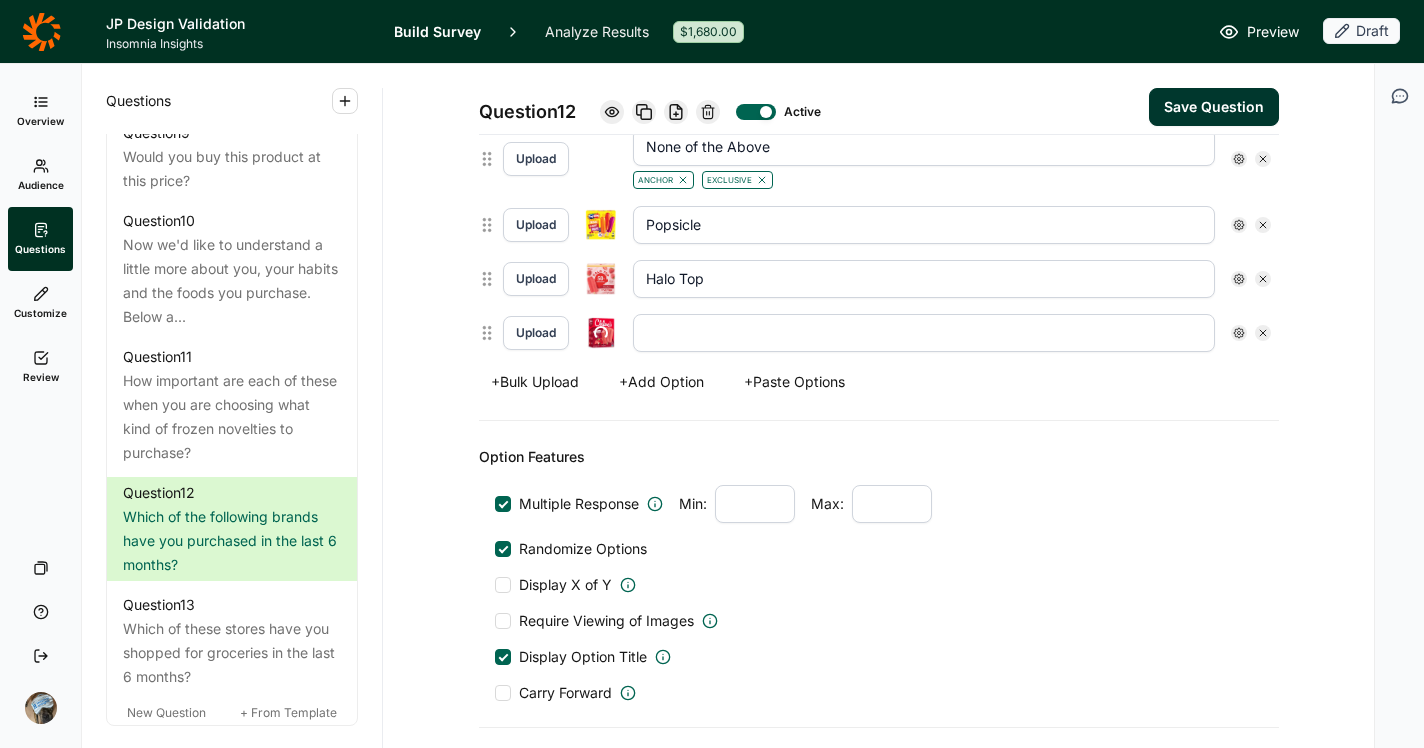 click at bounding box center [924, 333] 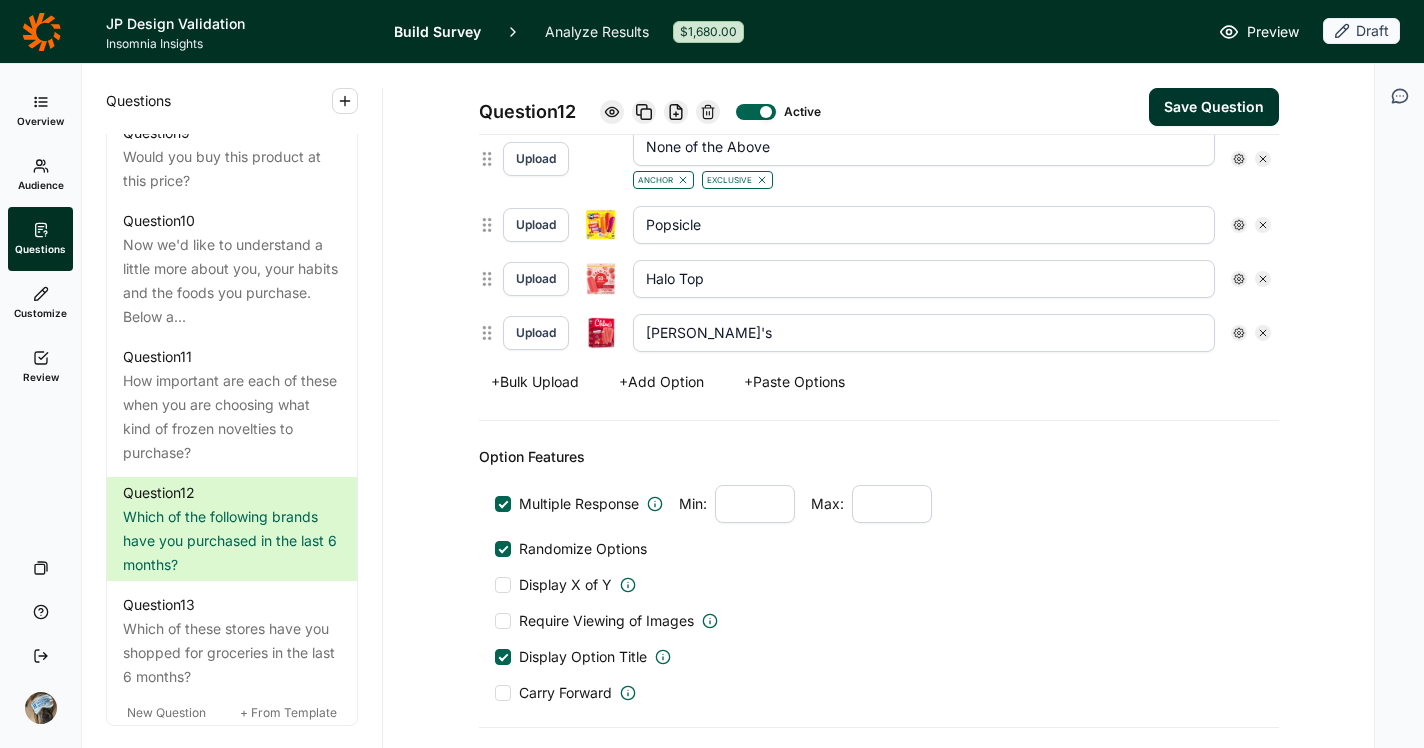 type on "[PERSON_NAME]'s" 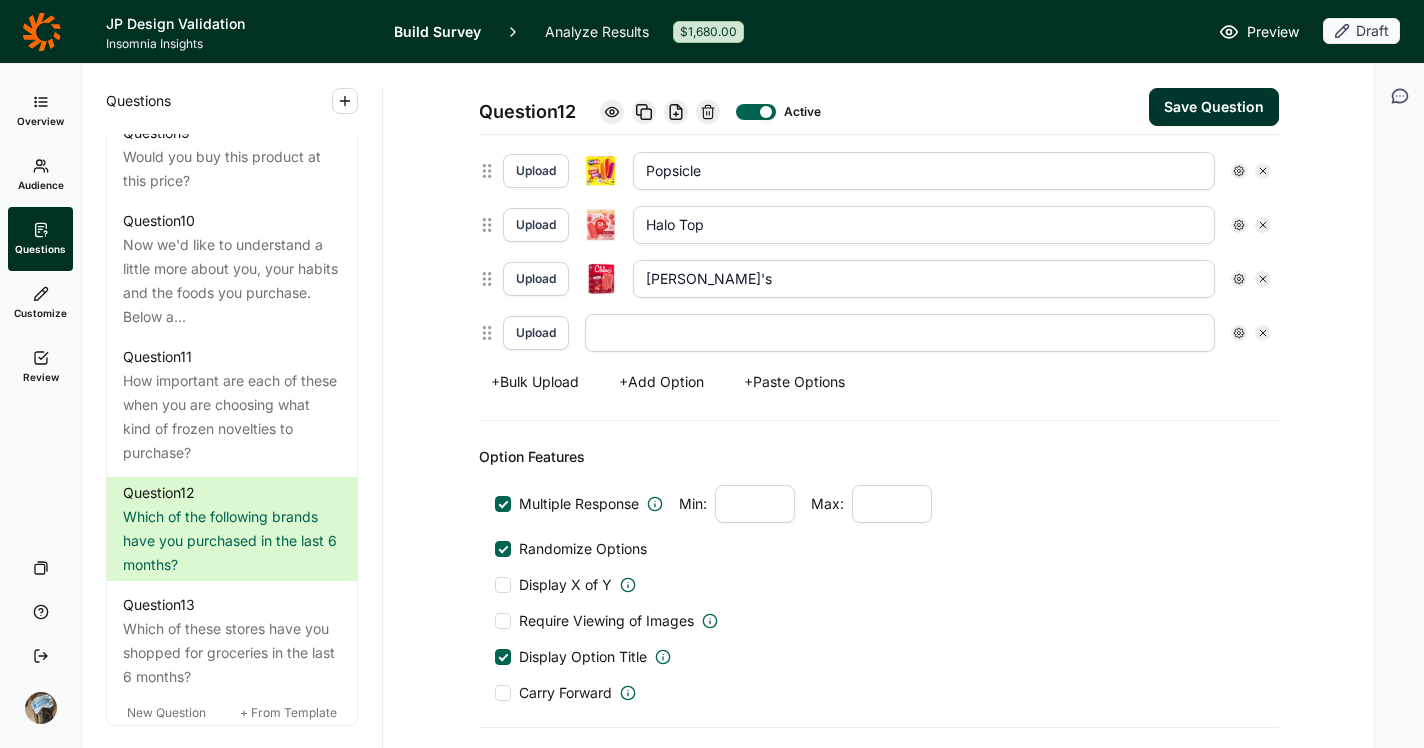 click on "Upload" at bounding box center [536, 333] 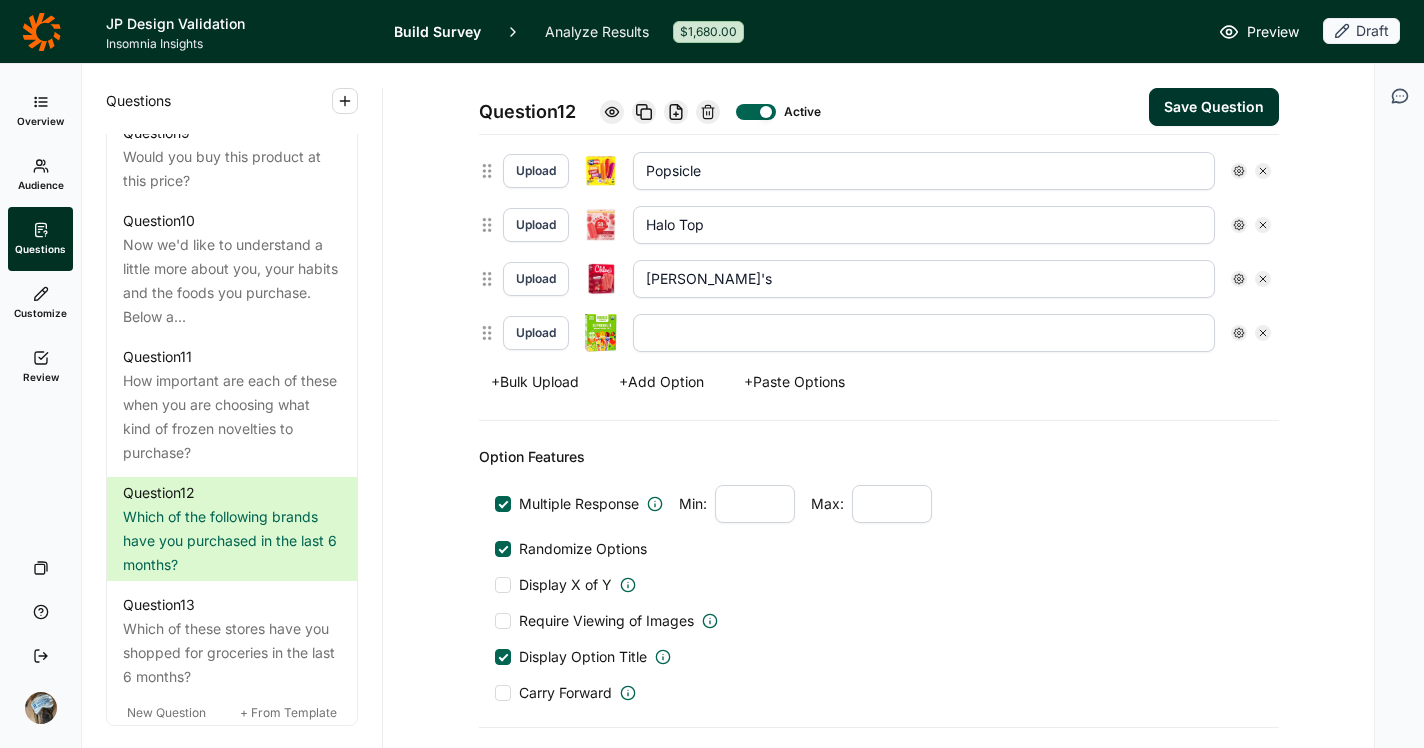 click at bounding box center (924, 333) 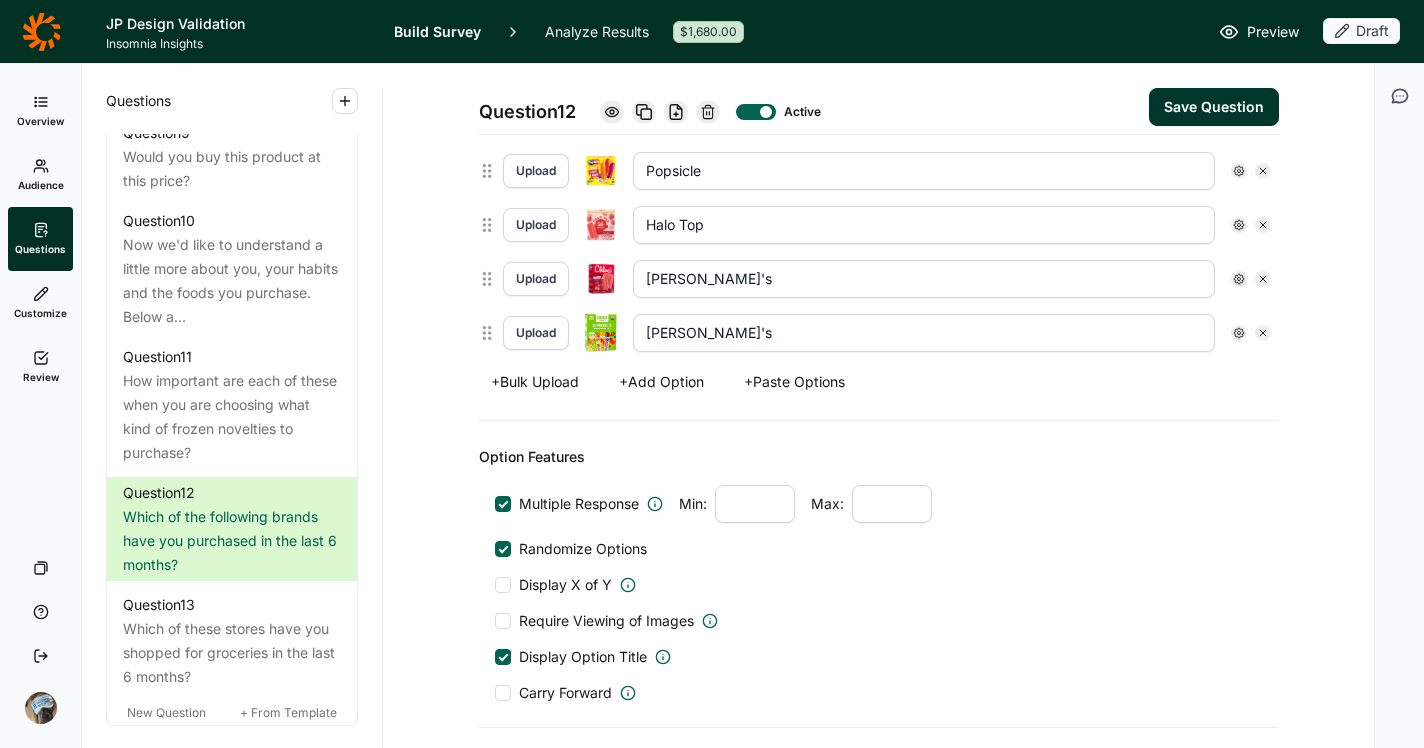 type on "[PERSON_NAME]'s" 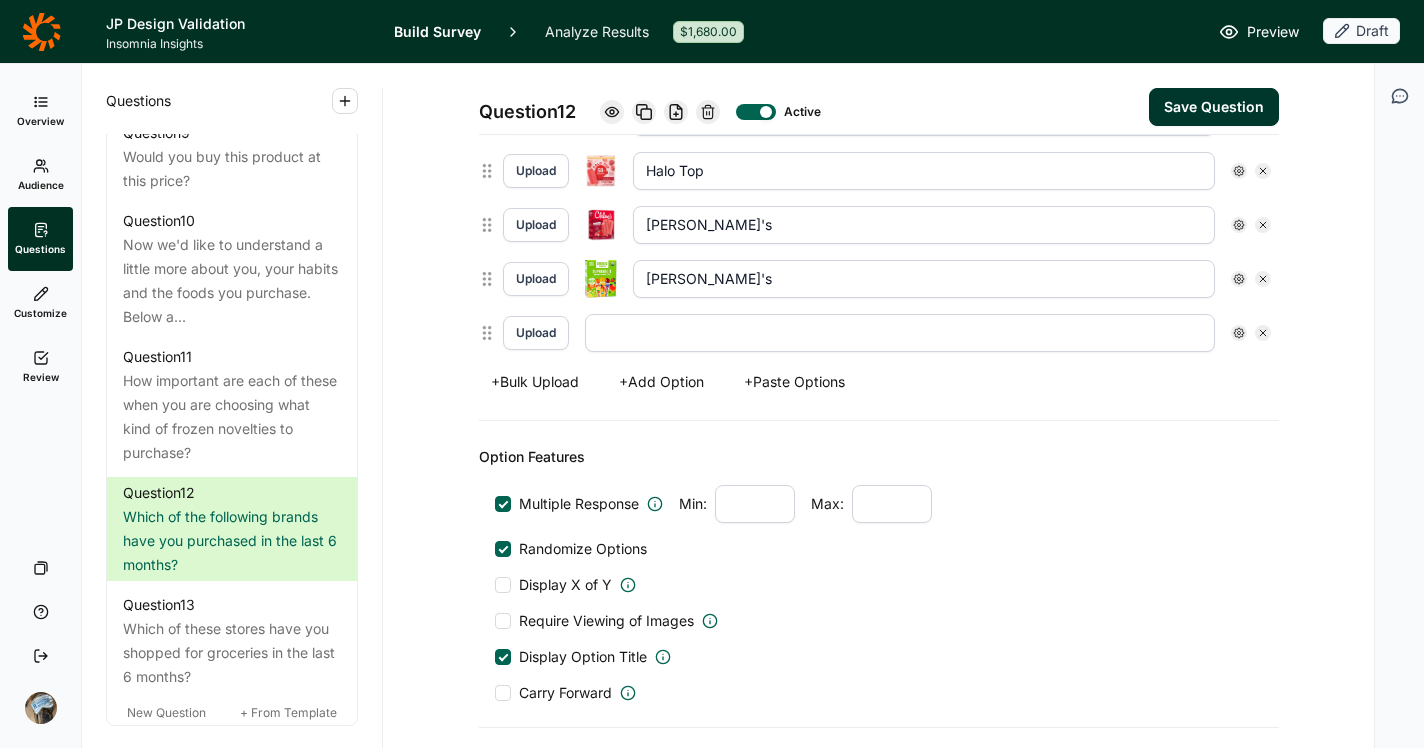 click on "Upload" at bounding box center (536, 333) 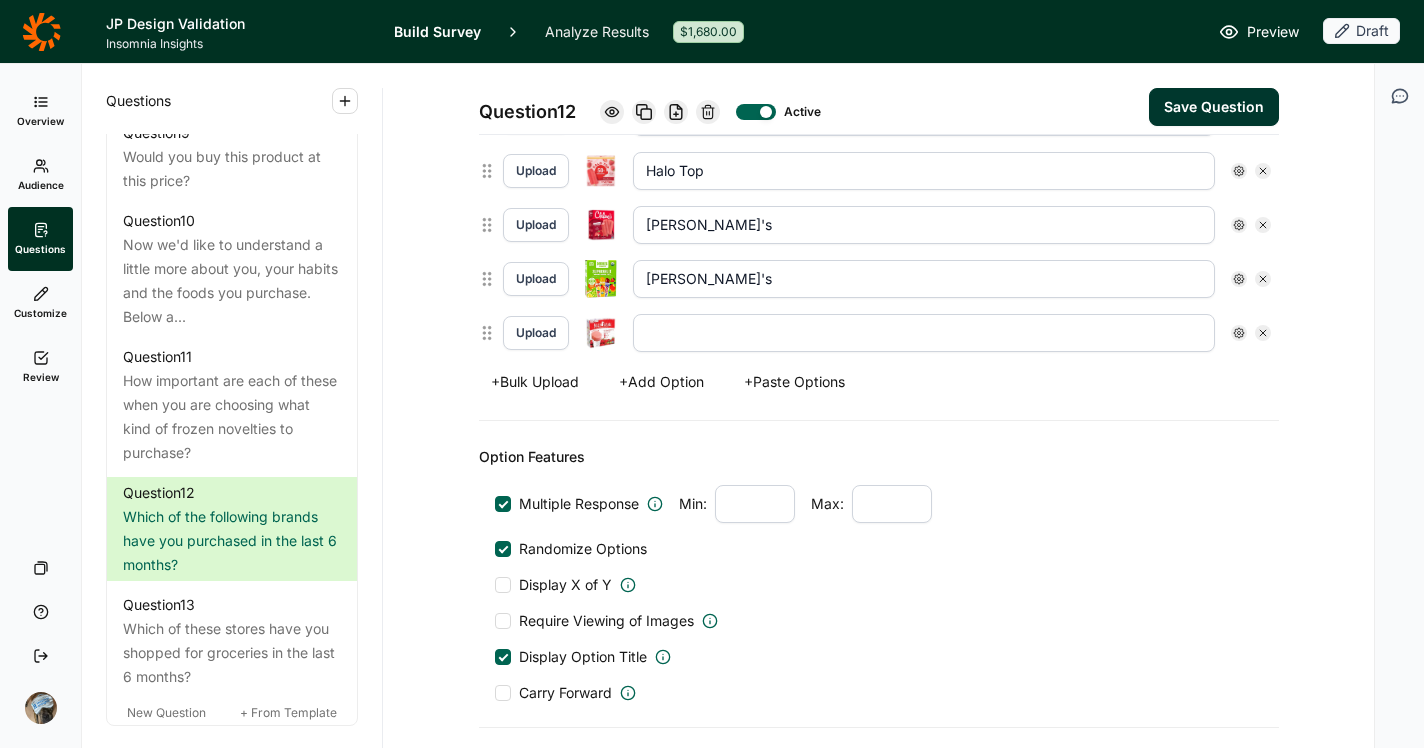 click at bounding box center (924, 333) 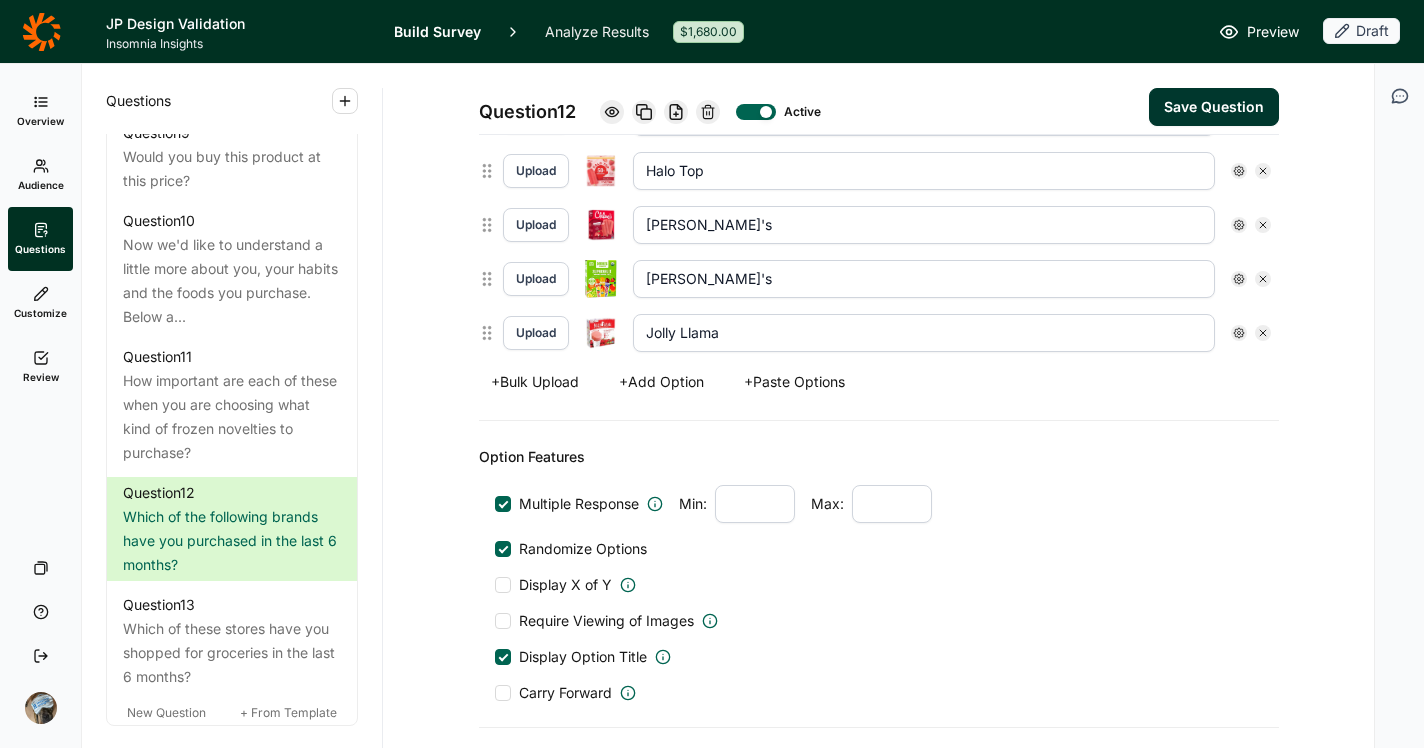 type on "Jolly Llama" 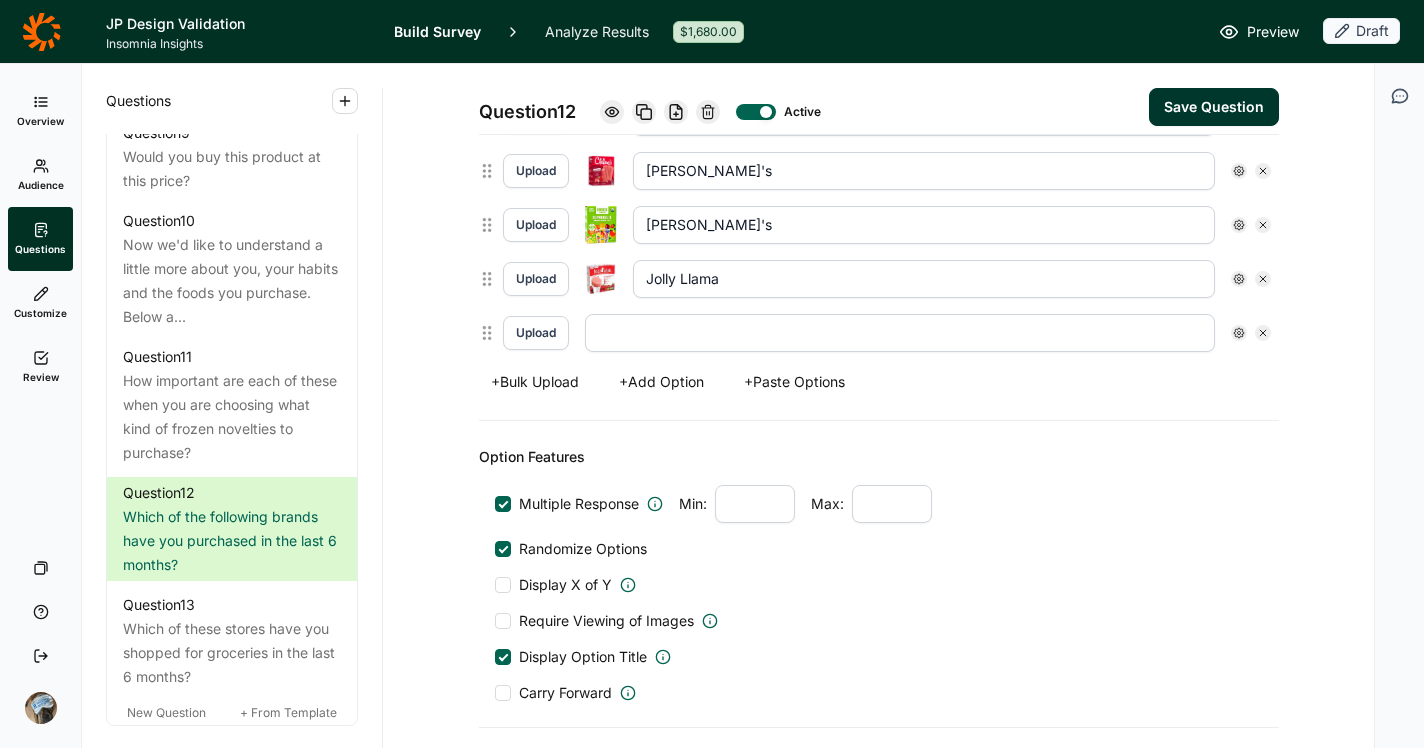 click on "Upload" at bounding box center (536, 333) 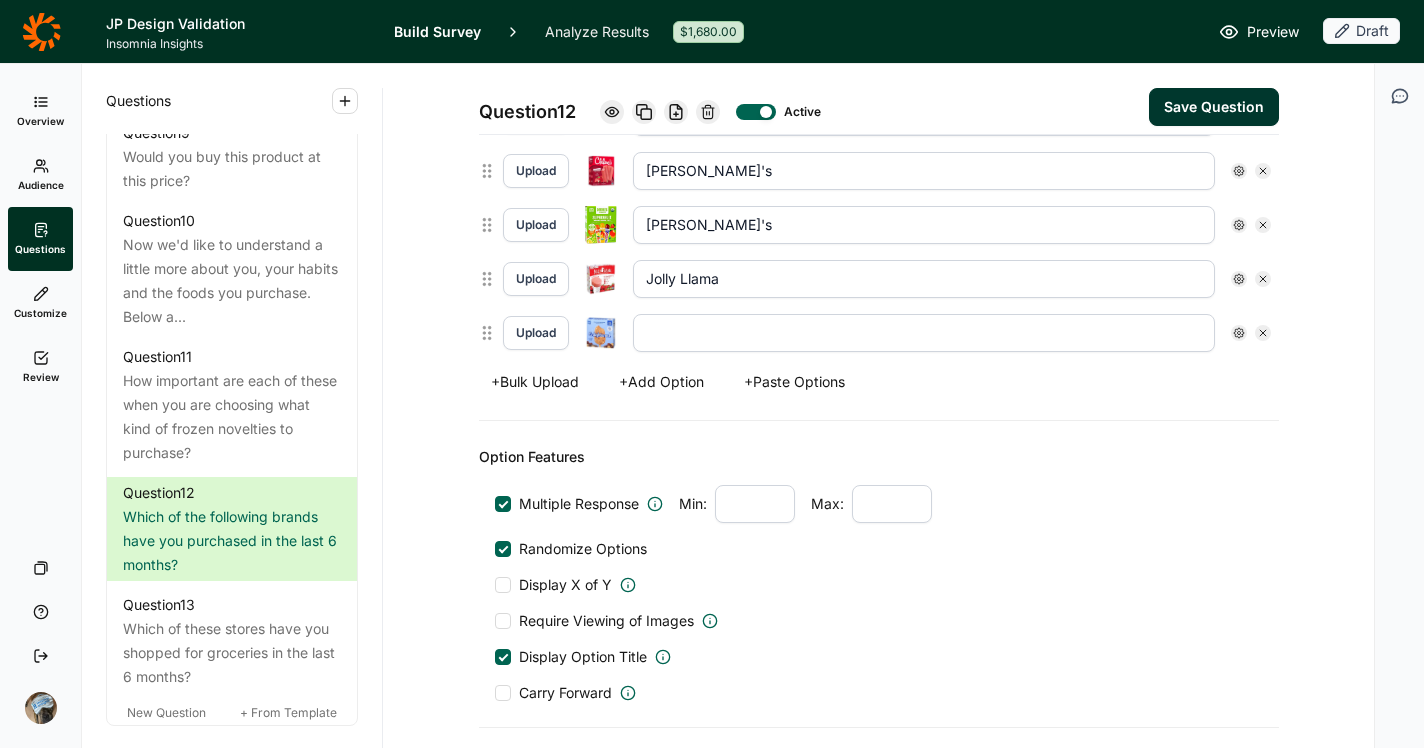 click at bounding box center [924, 333] 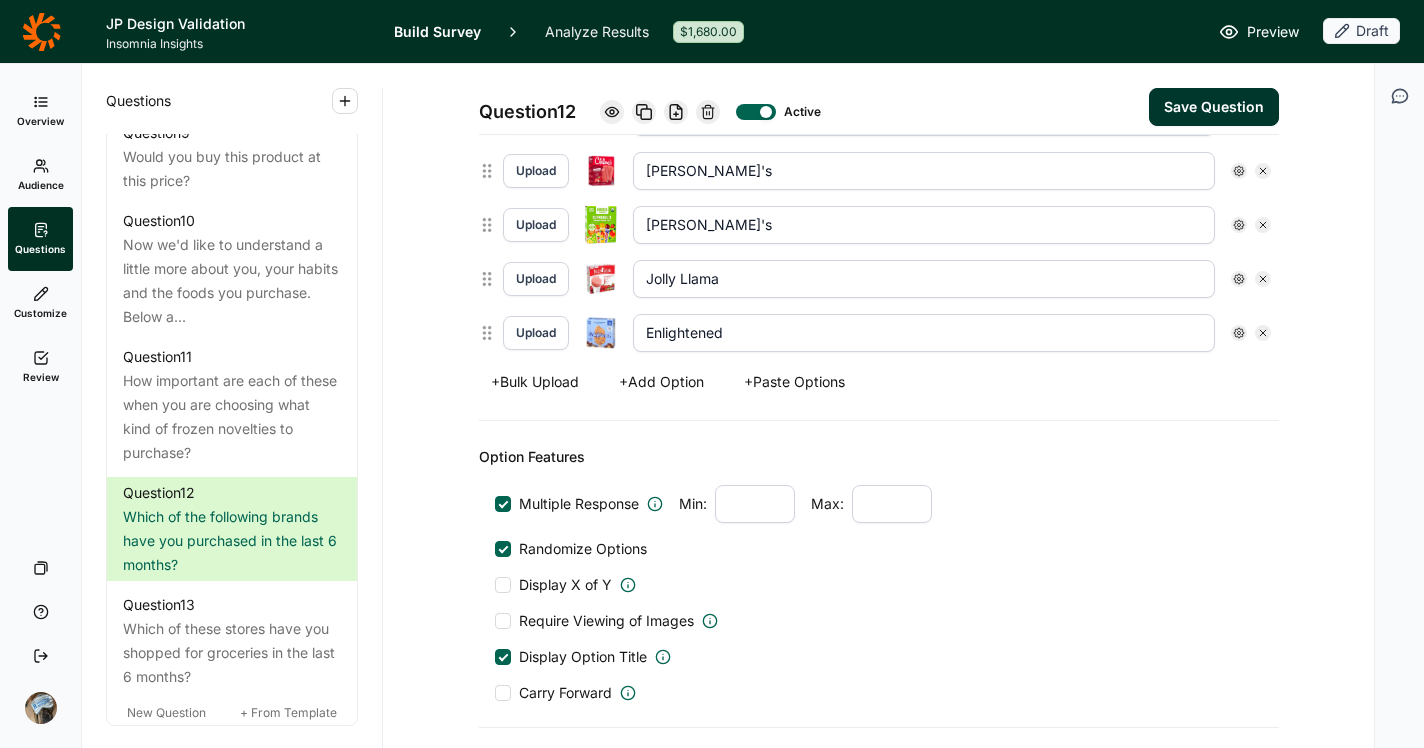 type on "Enlightened" 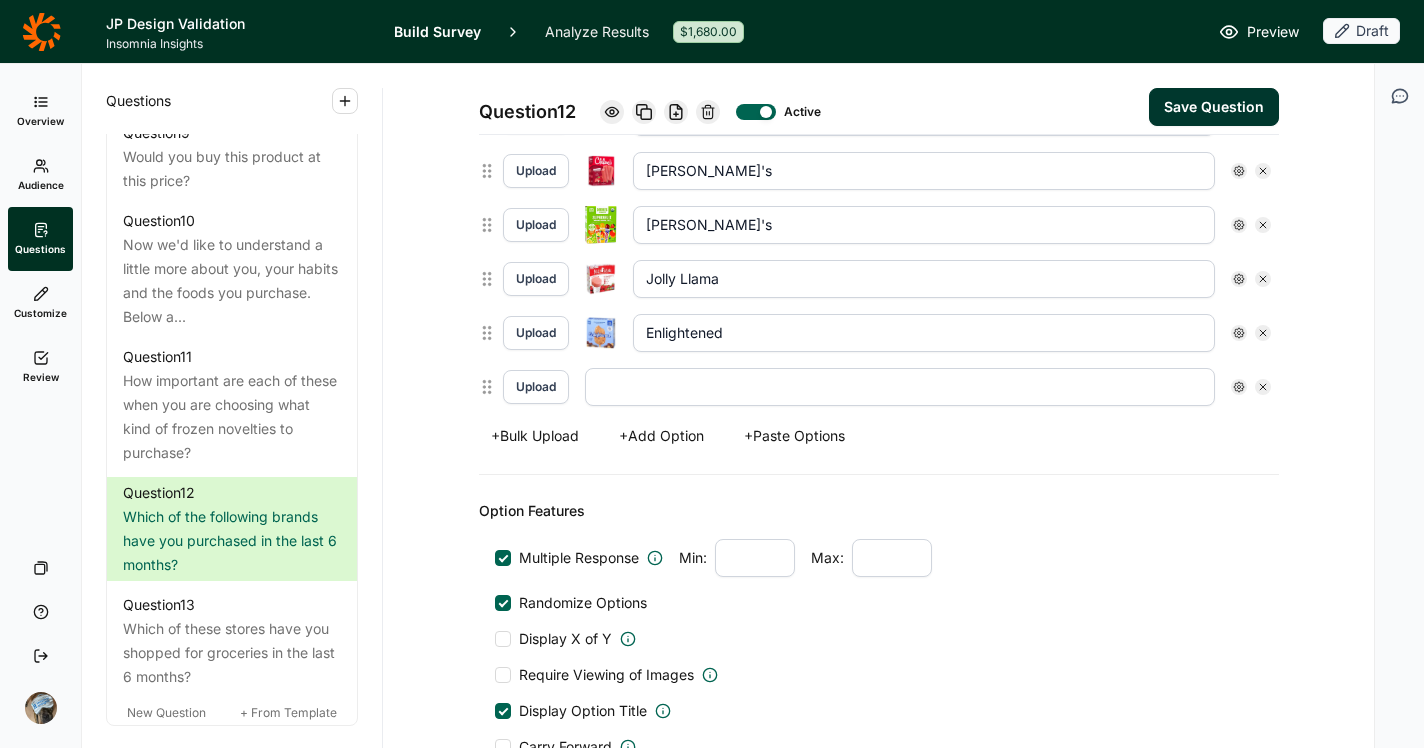 scroll, scrollTop: 1243, scrollLeft: 0, axis: vertical 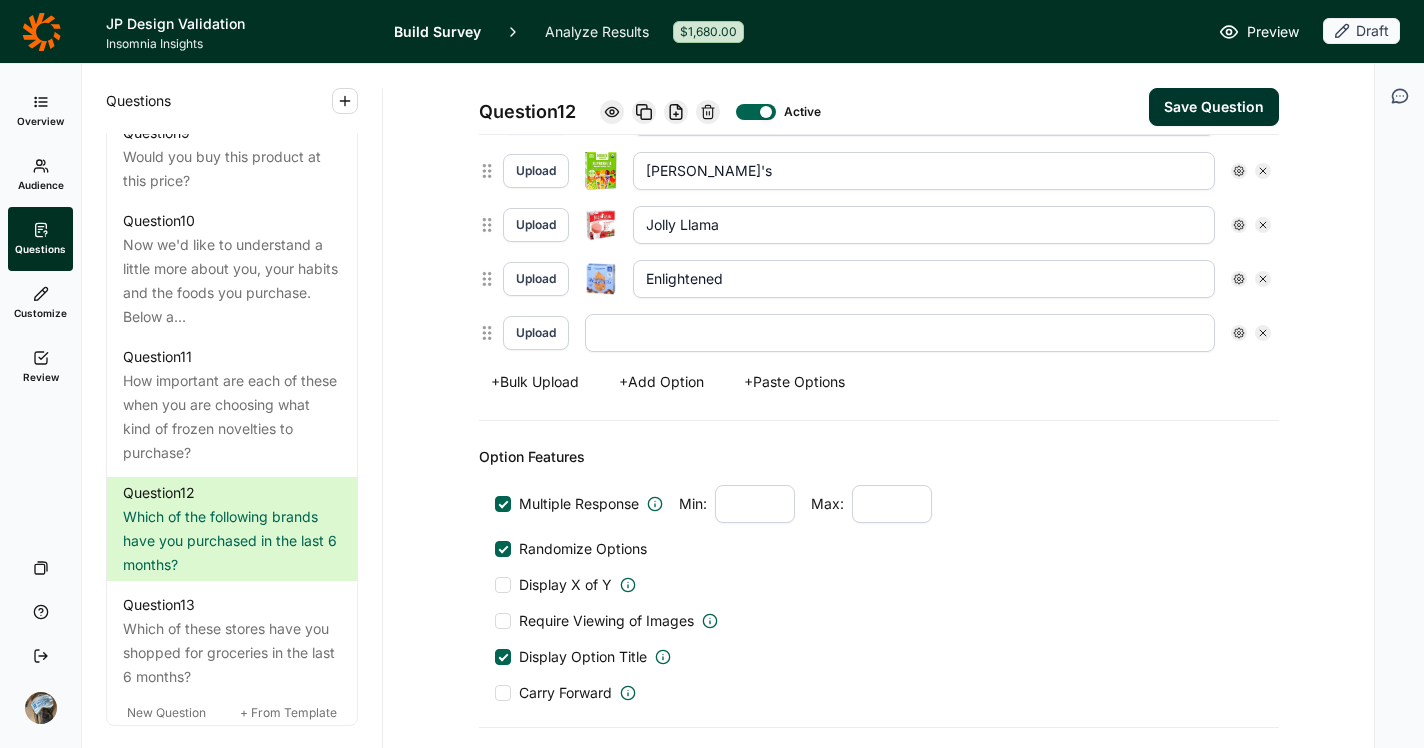 click on "Upload" at bounding box center (536, 333) 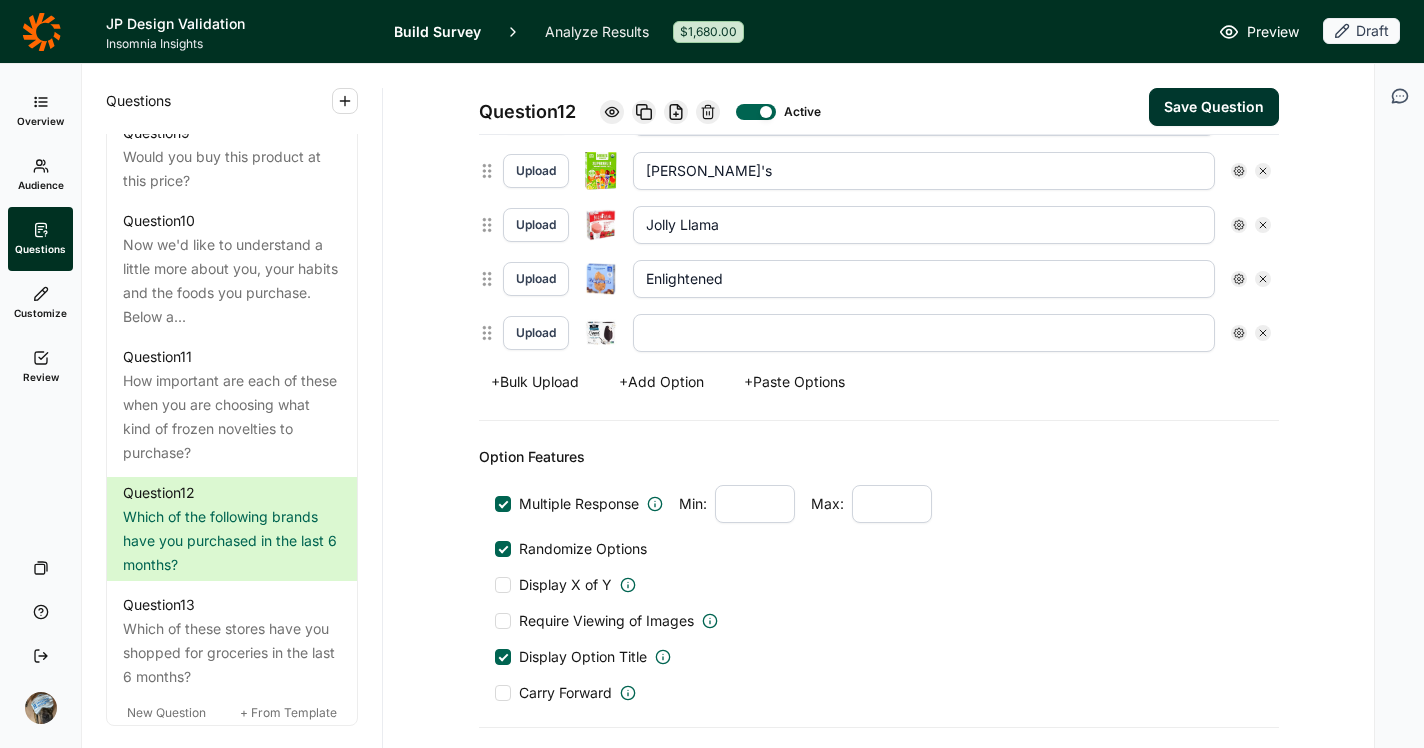 click at bounding box center [924, 333] 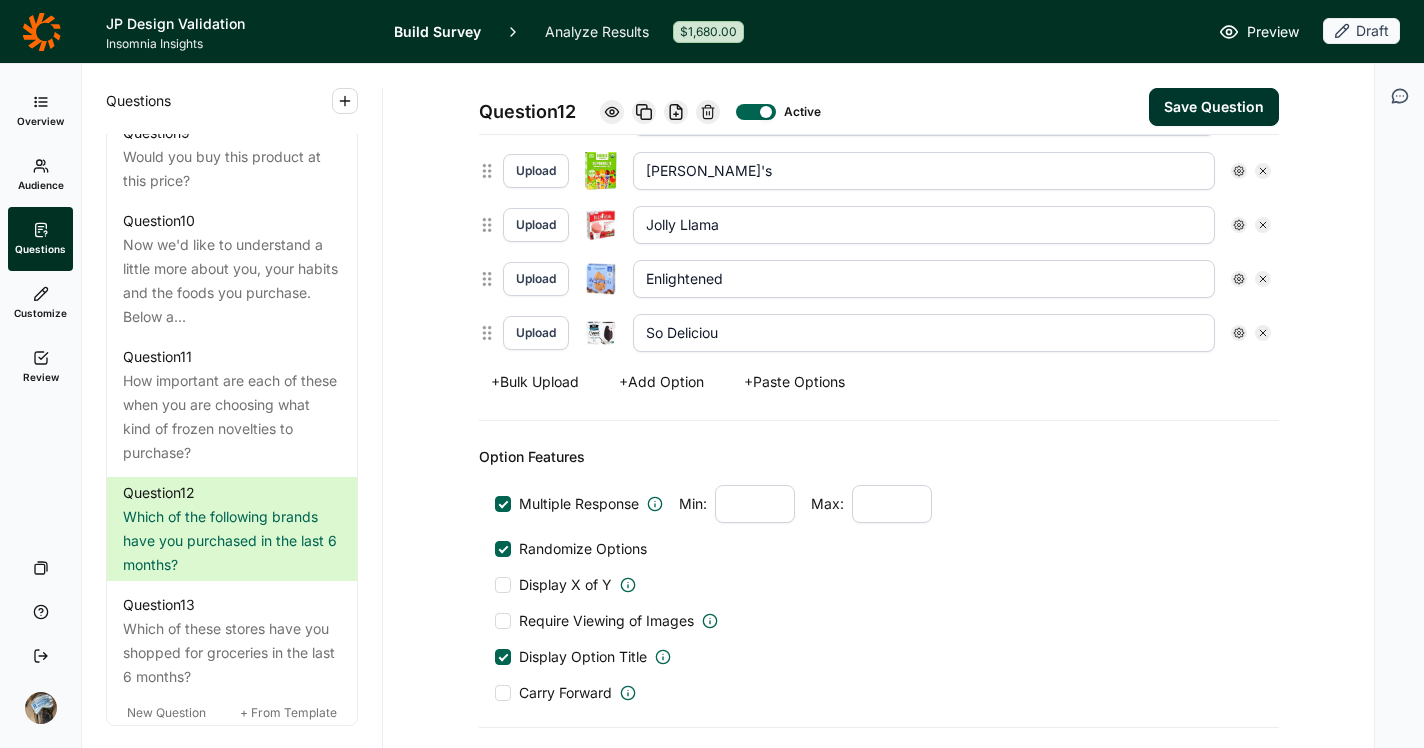 type on "So Delicious" 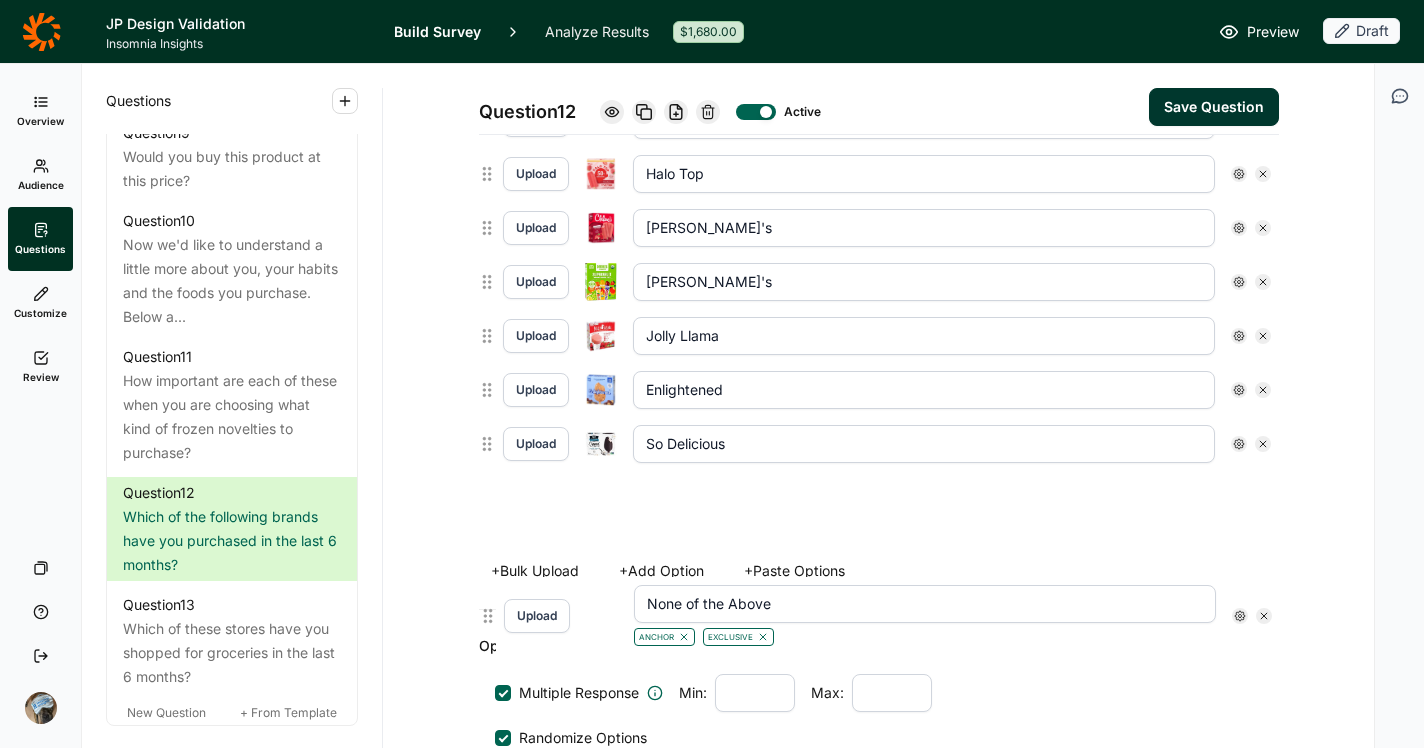 scroll, scrollTop: 1062, scrollLeft: 0, axis: vertical 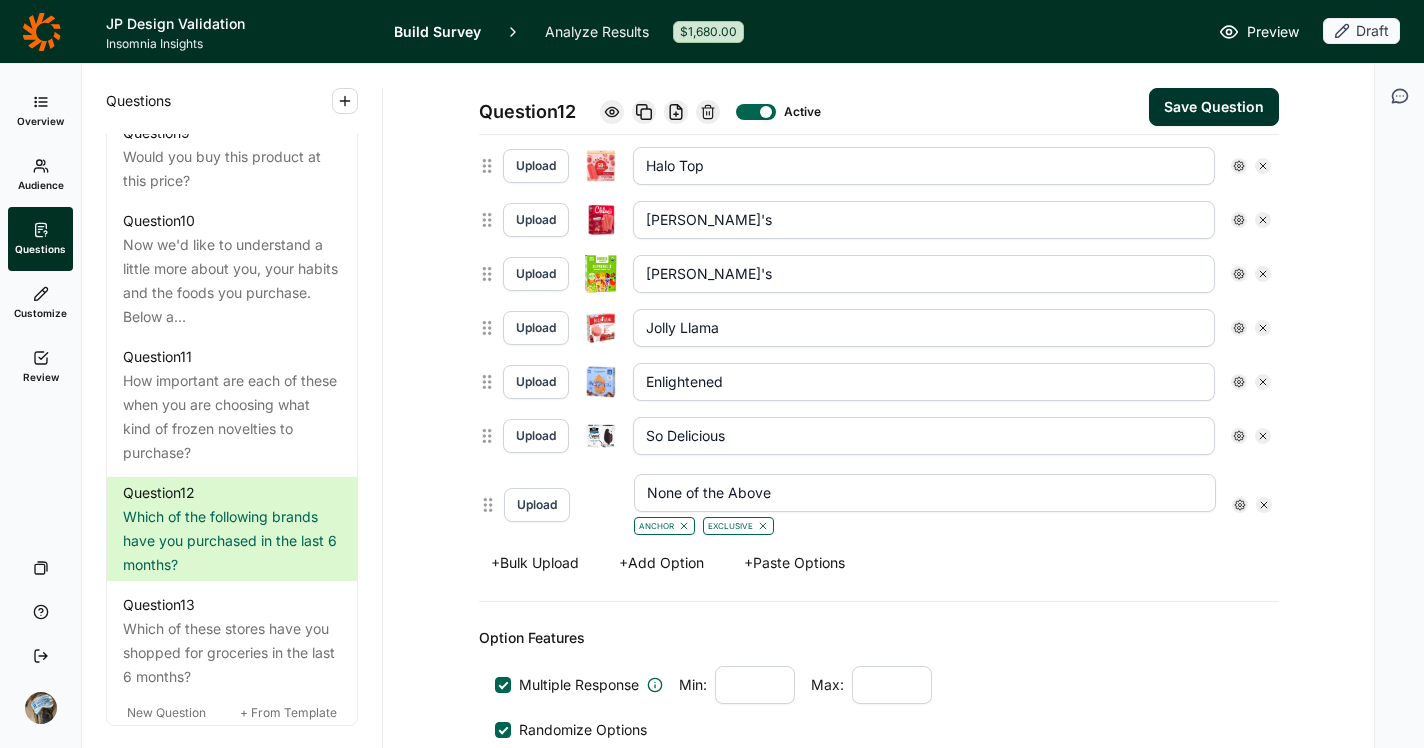 drag, startPoint x: 477, startPoint y: 250, endPoint x: 486, endPoint y: 516, distance: 266.15222 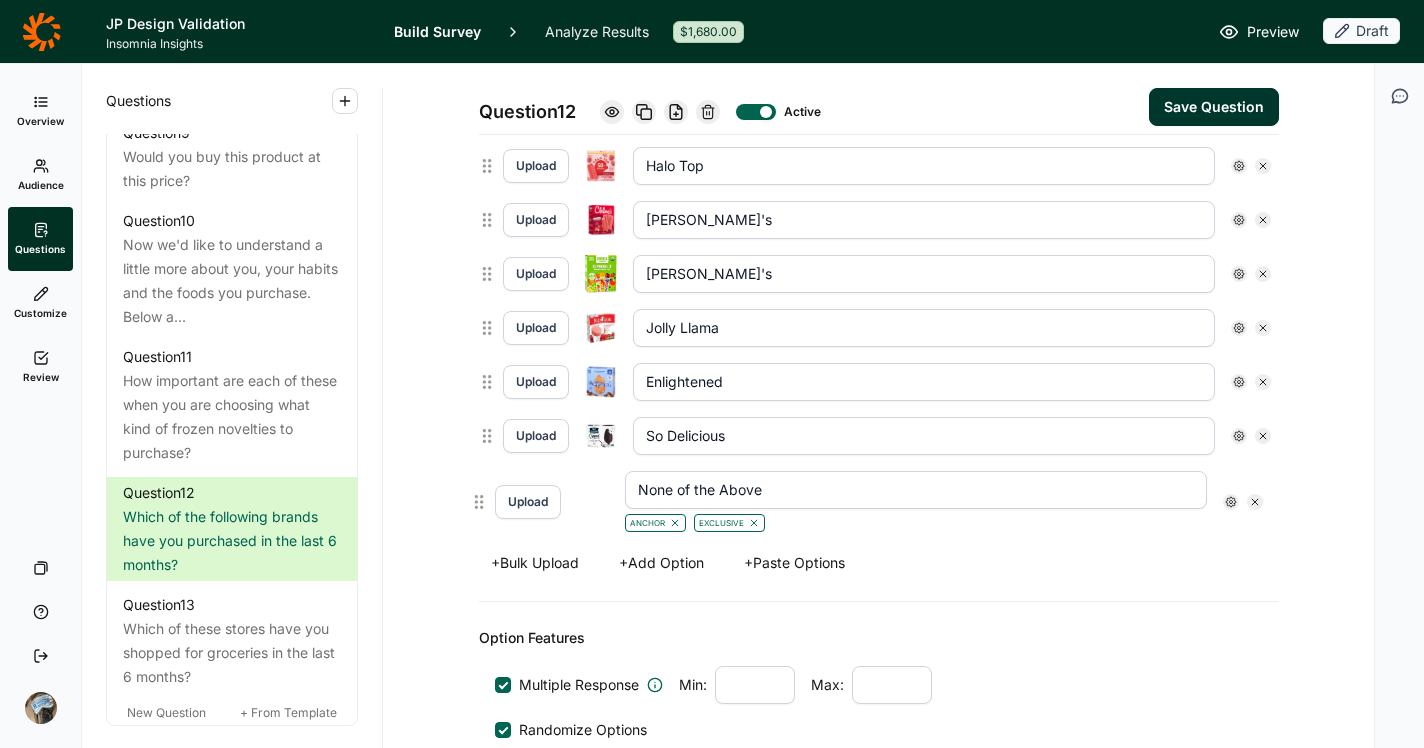 type on "Popsicle" 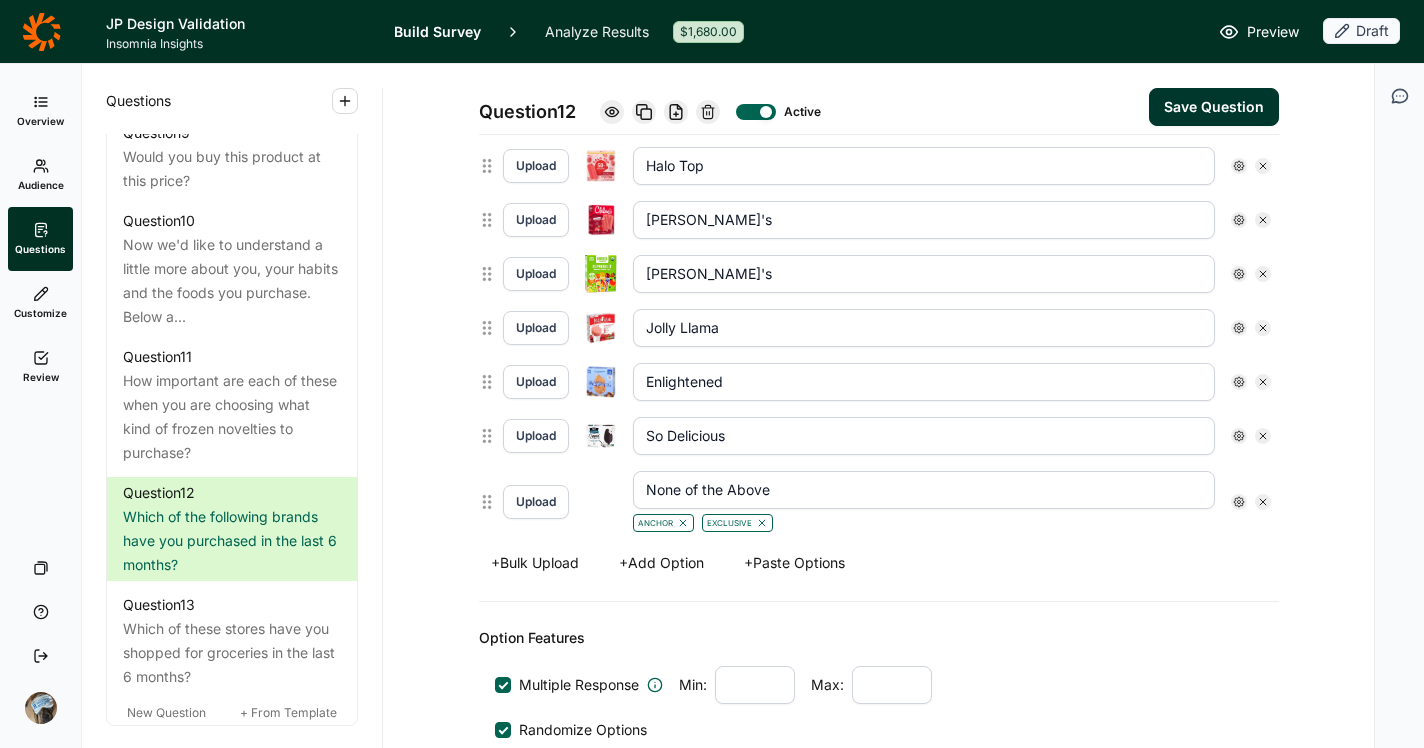 type on "None of the Above" 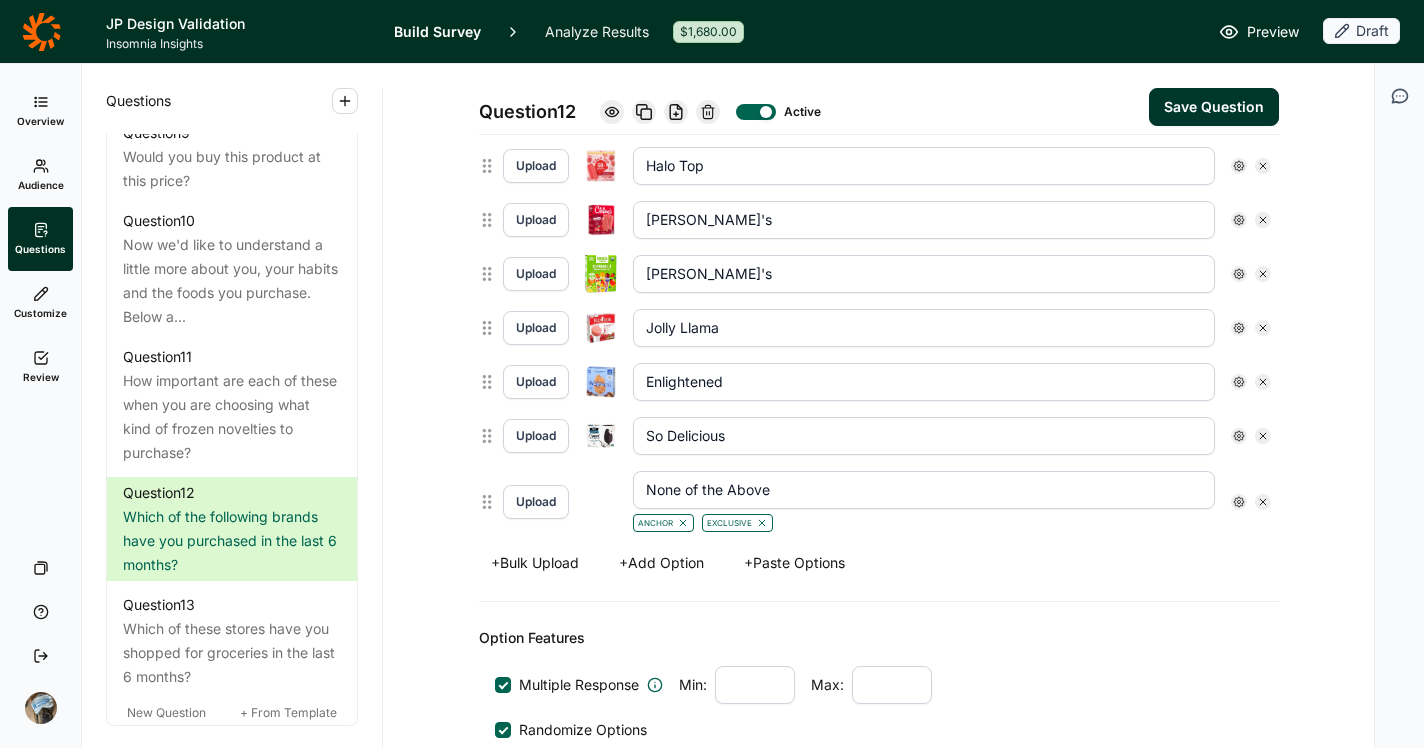 click on "Option Features" at bounding box center (879, 638) 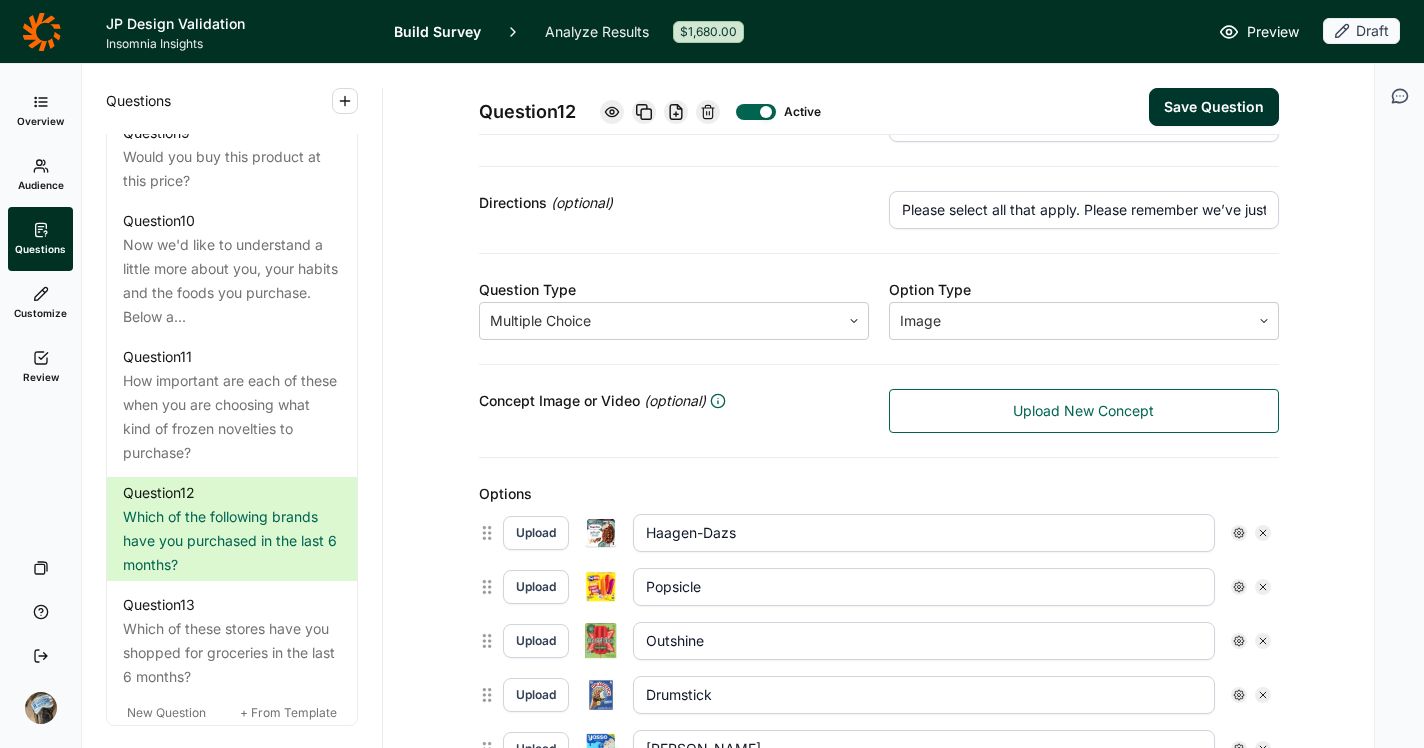 scroll, scrollTop: 155, scrollLeft: 0, axis: vertical 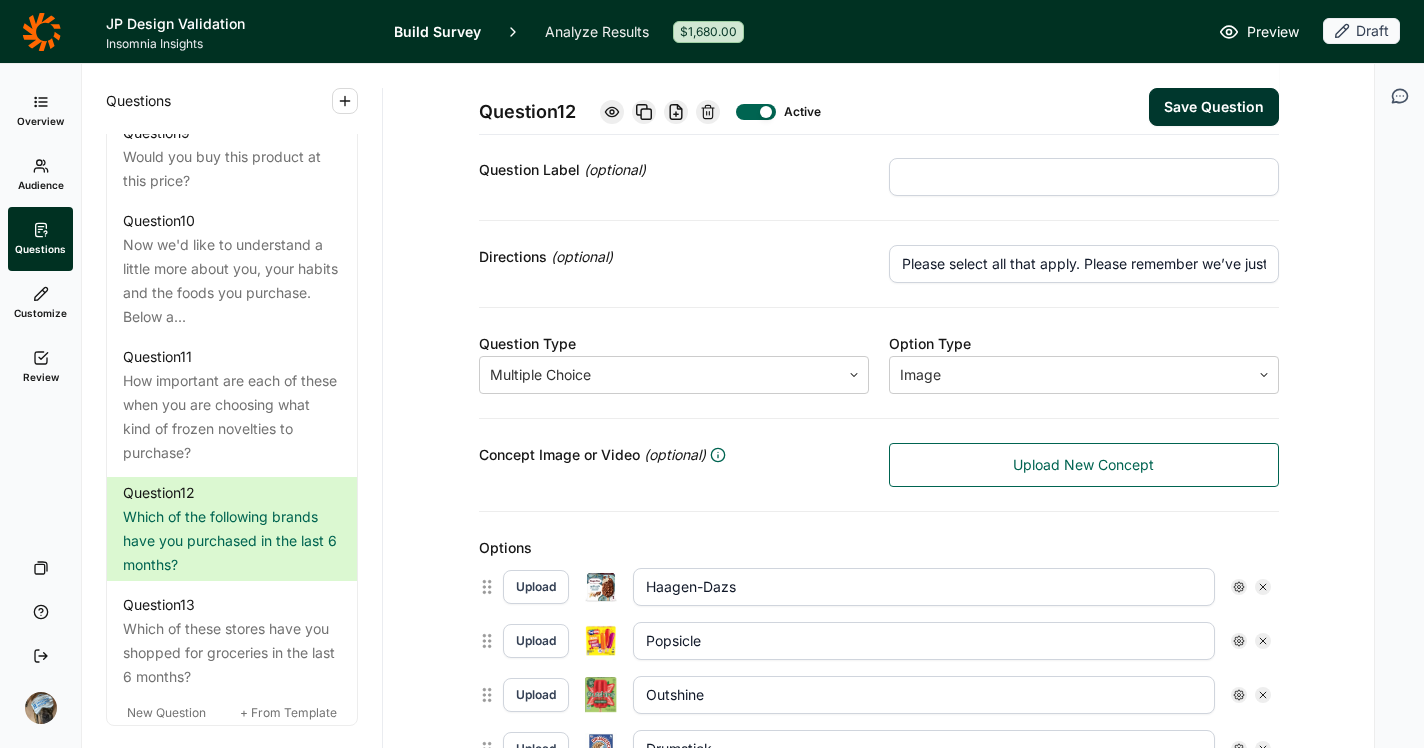 click on "Save Question" at bounding box center (1214, 107) 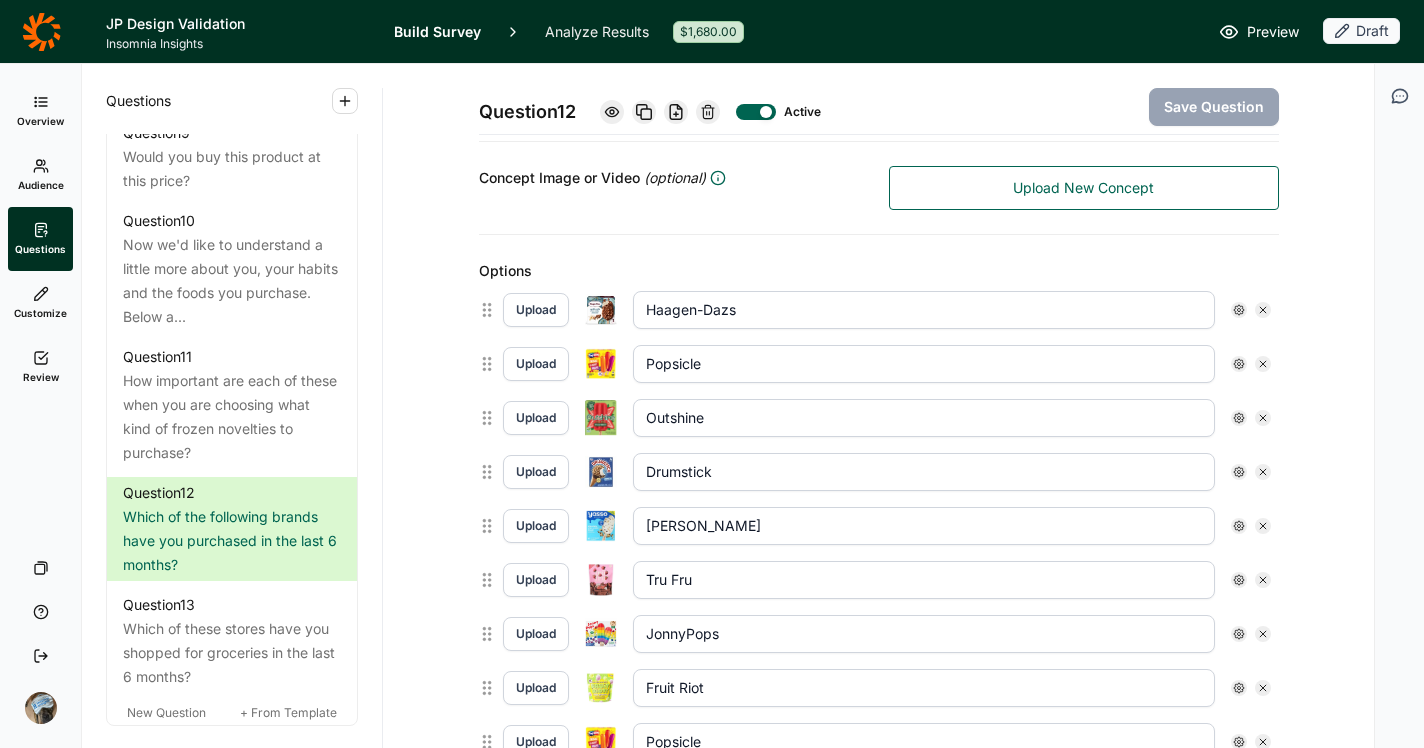 scroll, scrollTop: 743, scrollLeft: 0, axis: vertical 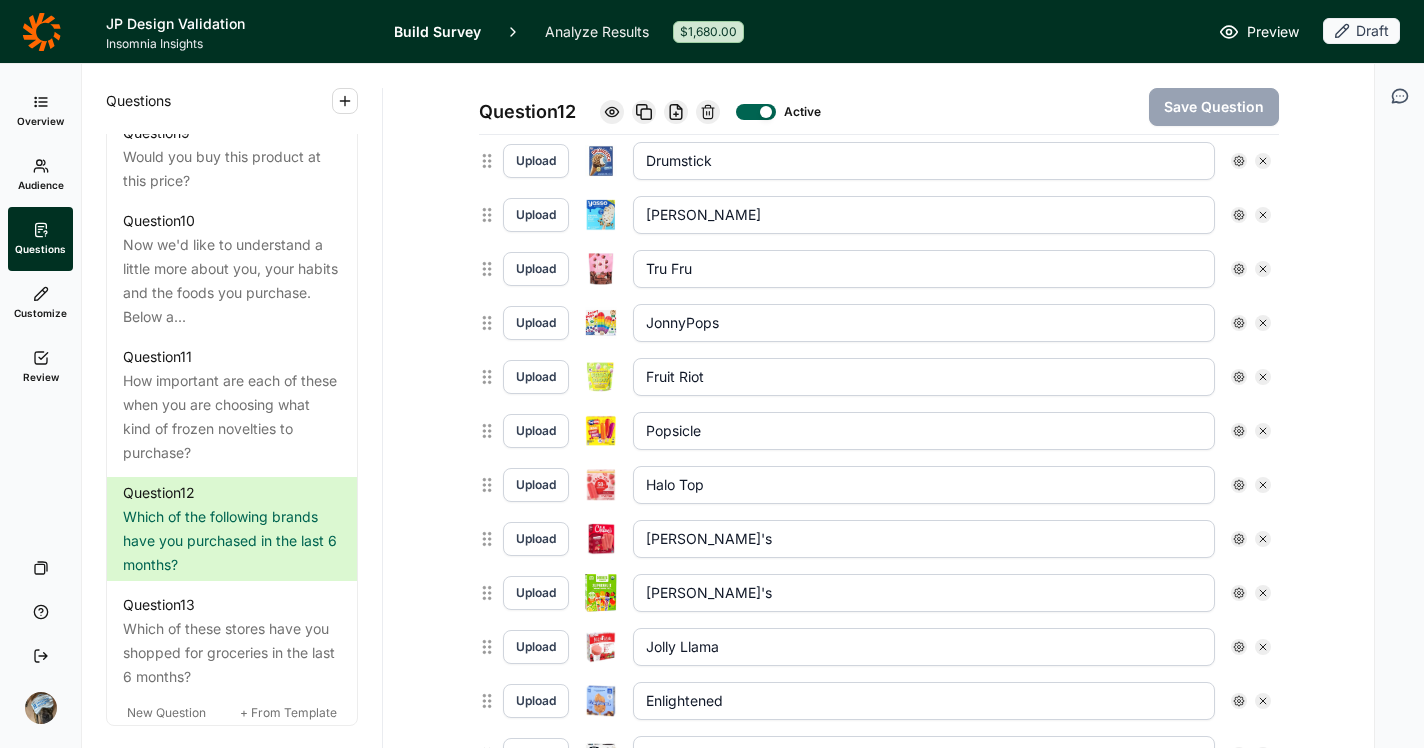 click 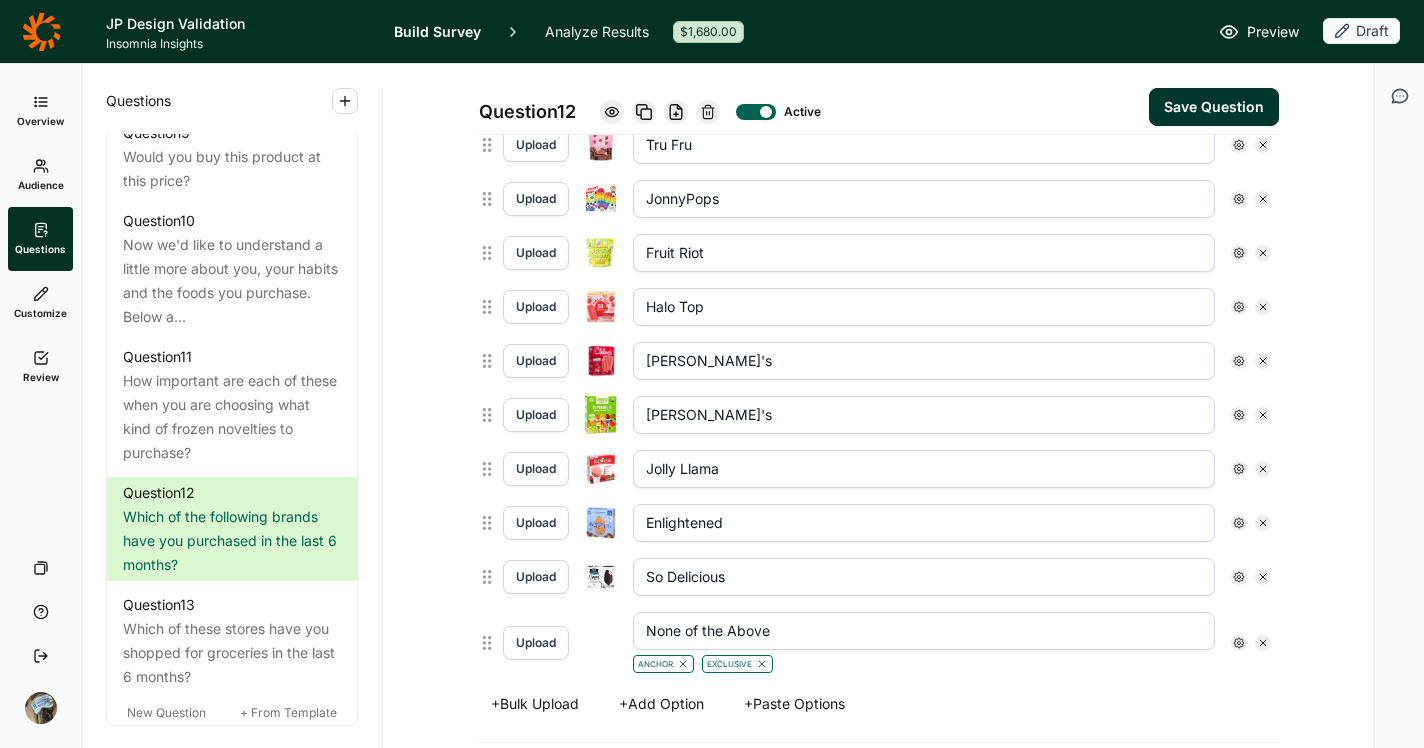 scroll, scrollTop: 1008, scrollLeft: 0, axis: vertical 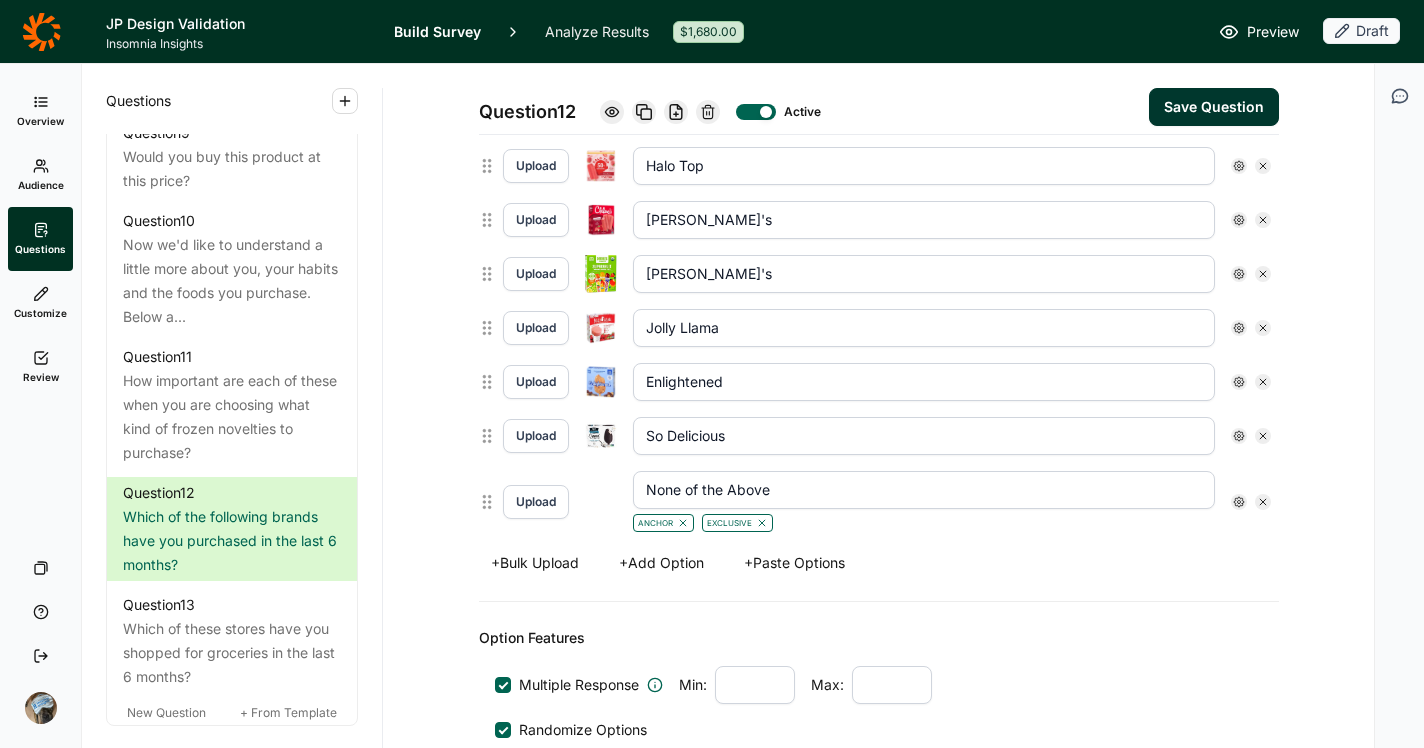 click on "+  Add Option" at bounding box center (661, 563) 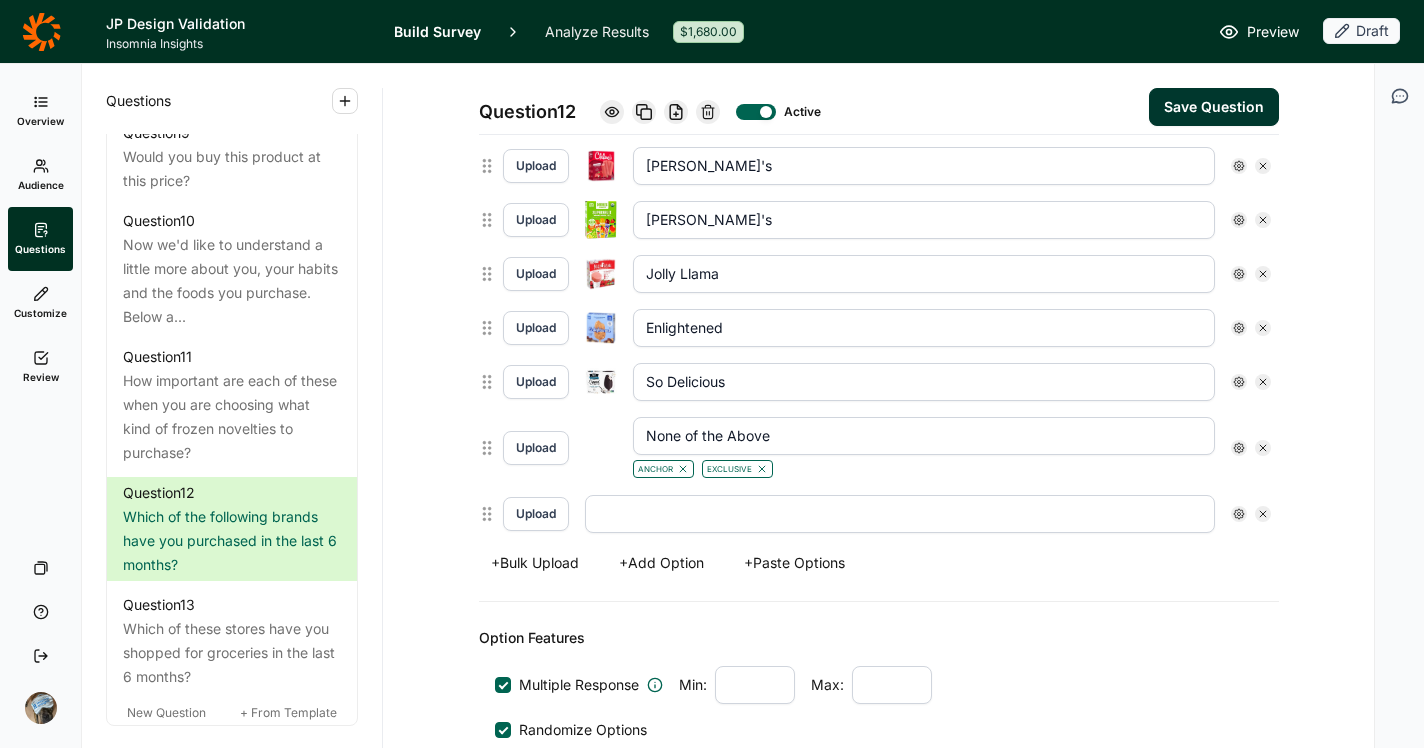 click on "Upload" at bounding box center [536, 514] 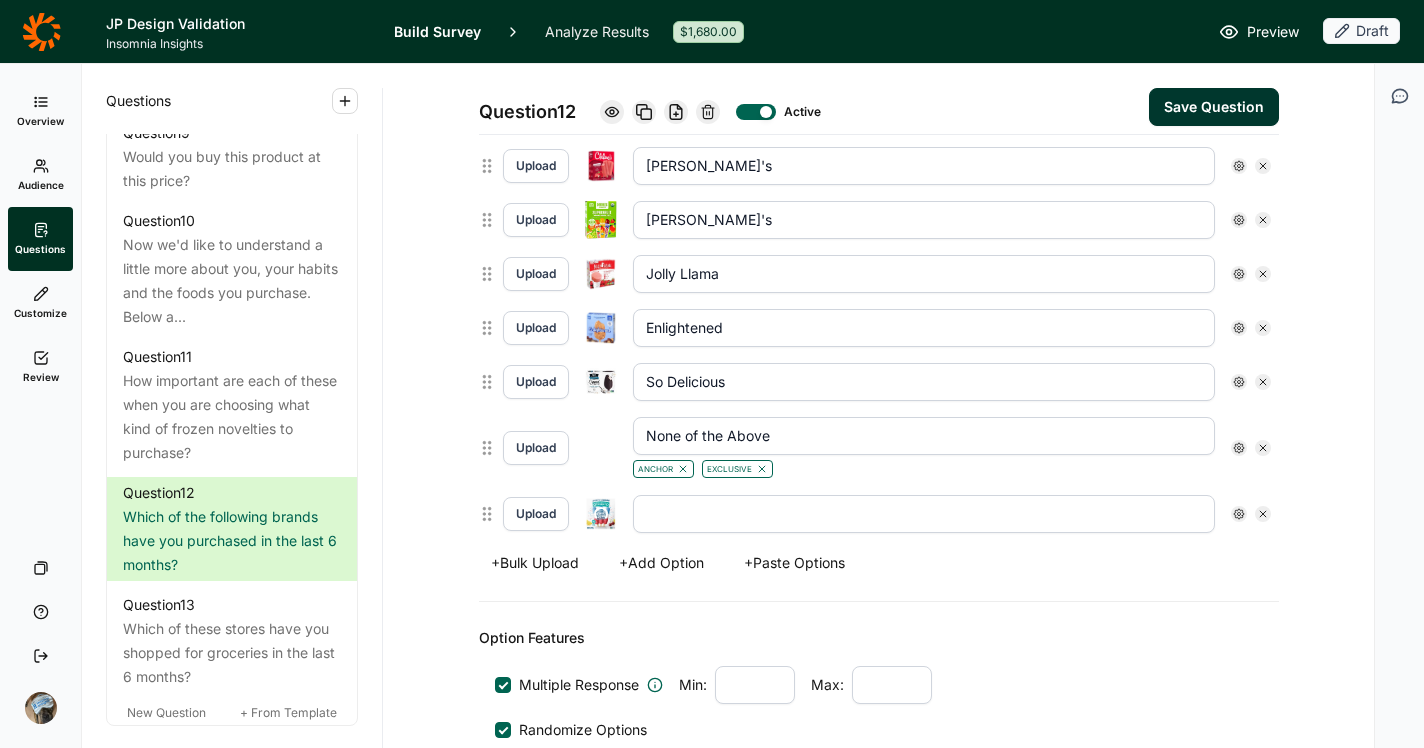 click at bounding box center (924, 514) 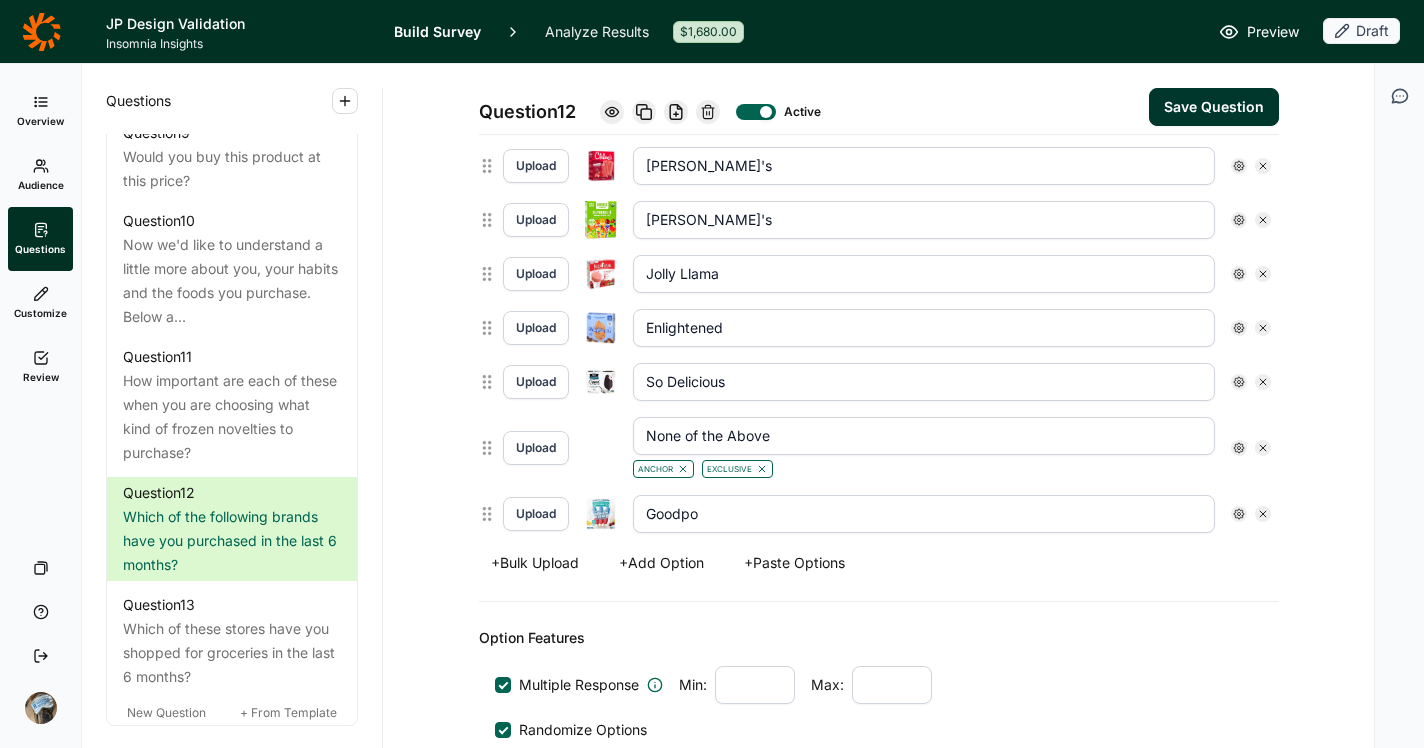 type on "Goodpop" 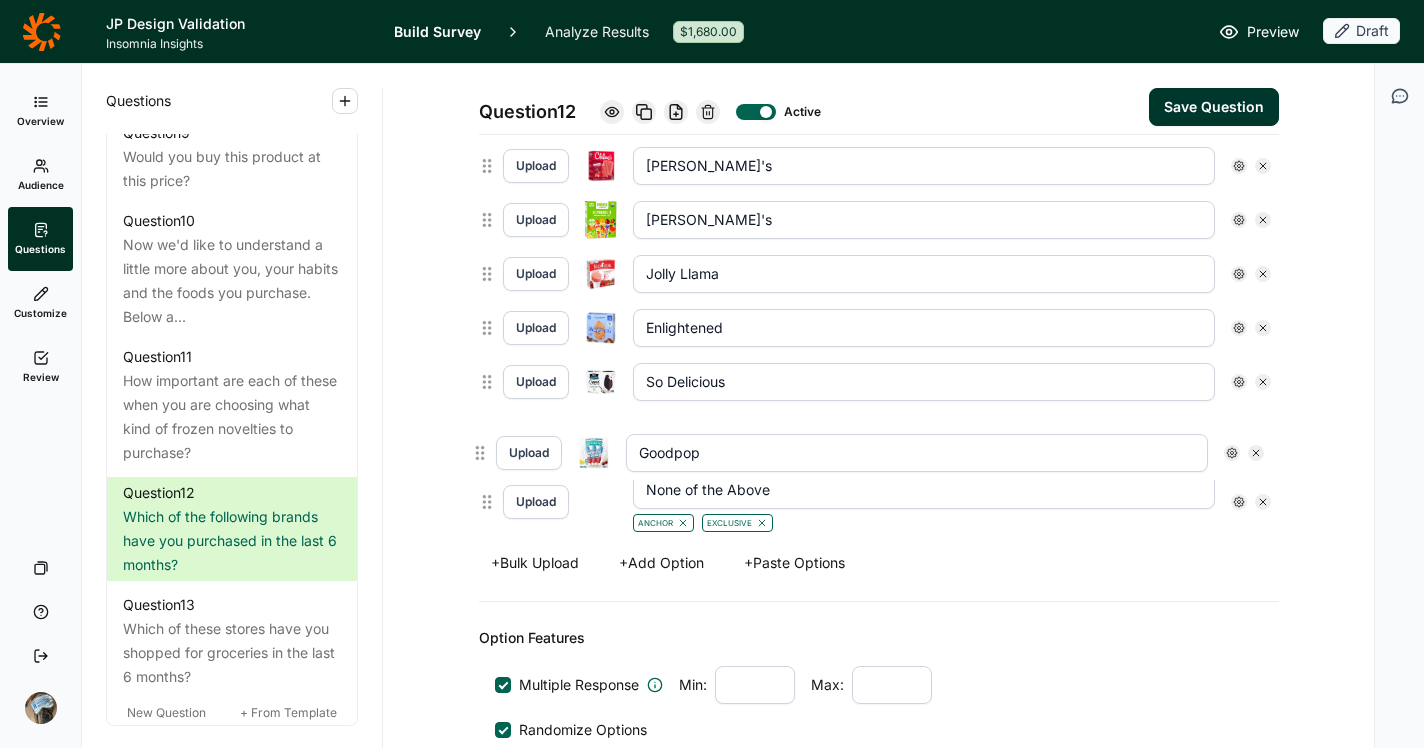 drag, startPoint x: 473, startPoint y: 509, endPoint x: 475, endPoint y: 443, distance: 66.0303 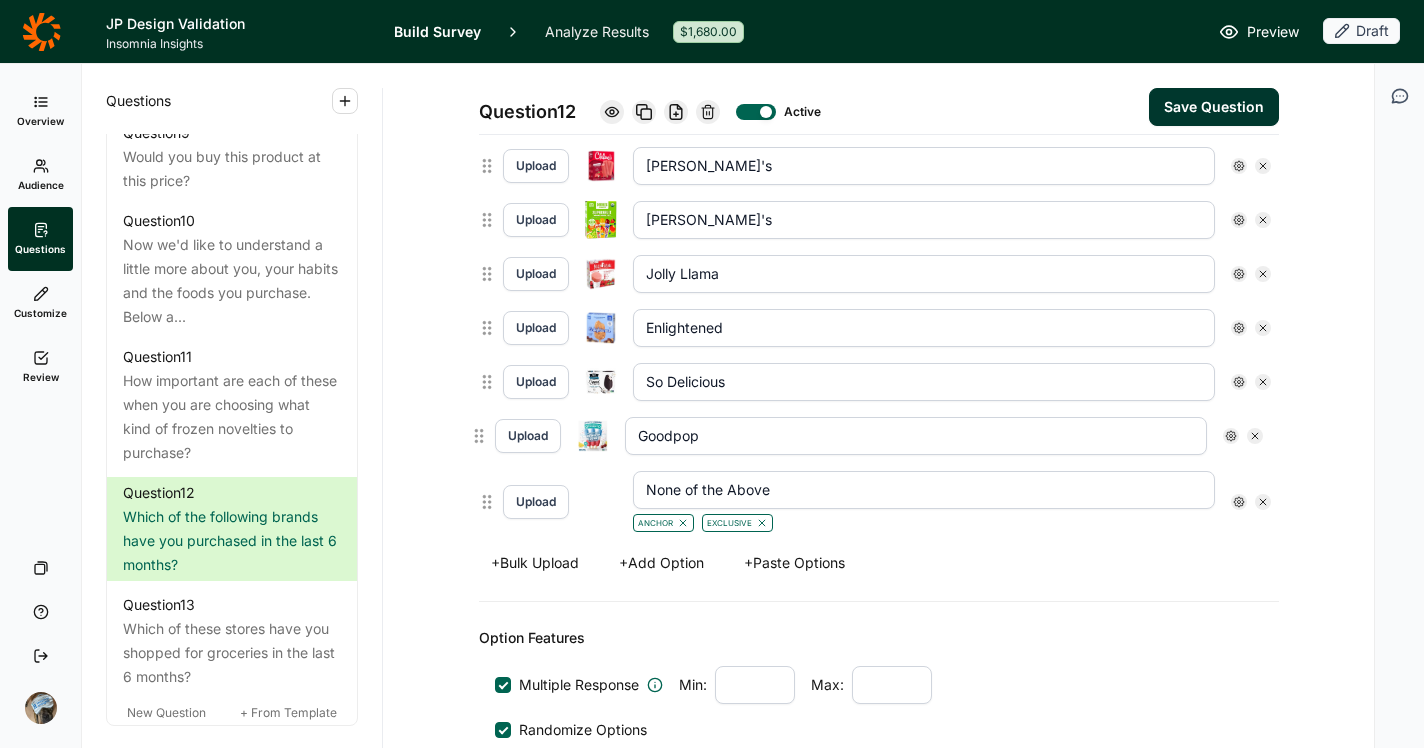 type on "Goodpop" 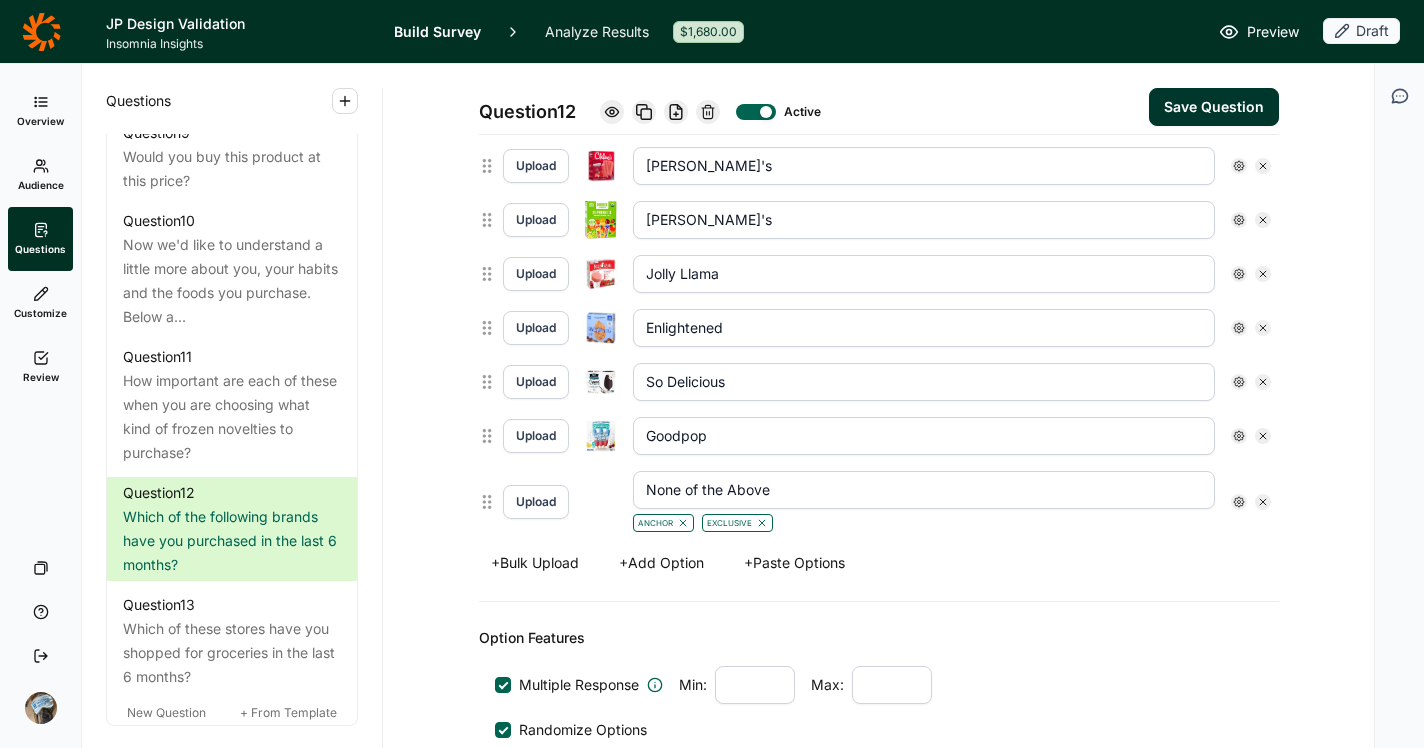 type on "None of the Above" 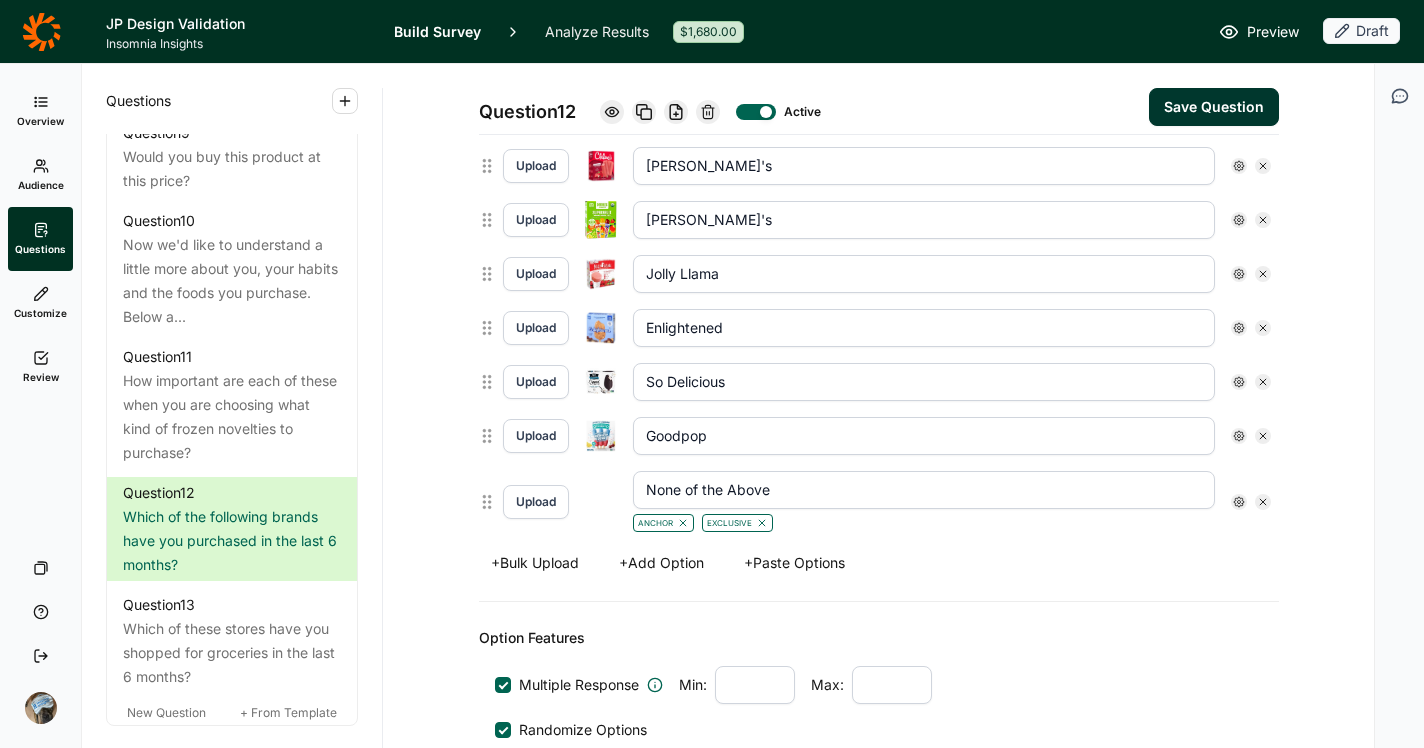 click on "Save Question" at bounding box center (1214, 107) 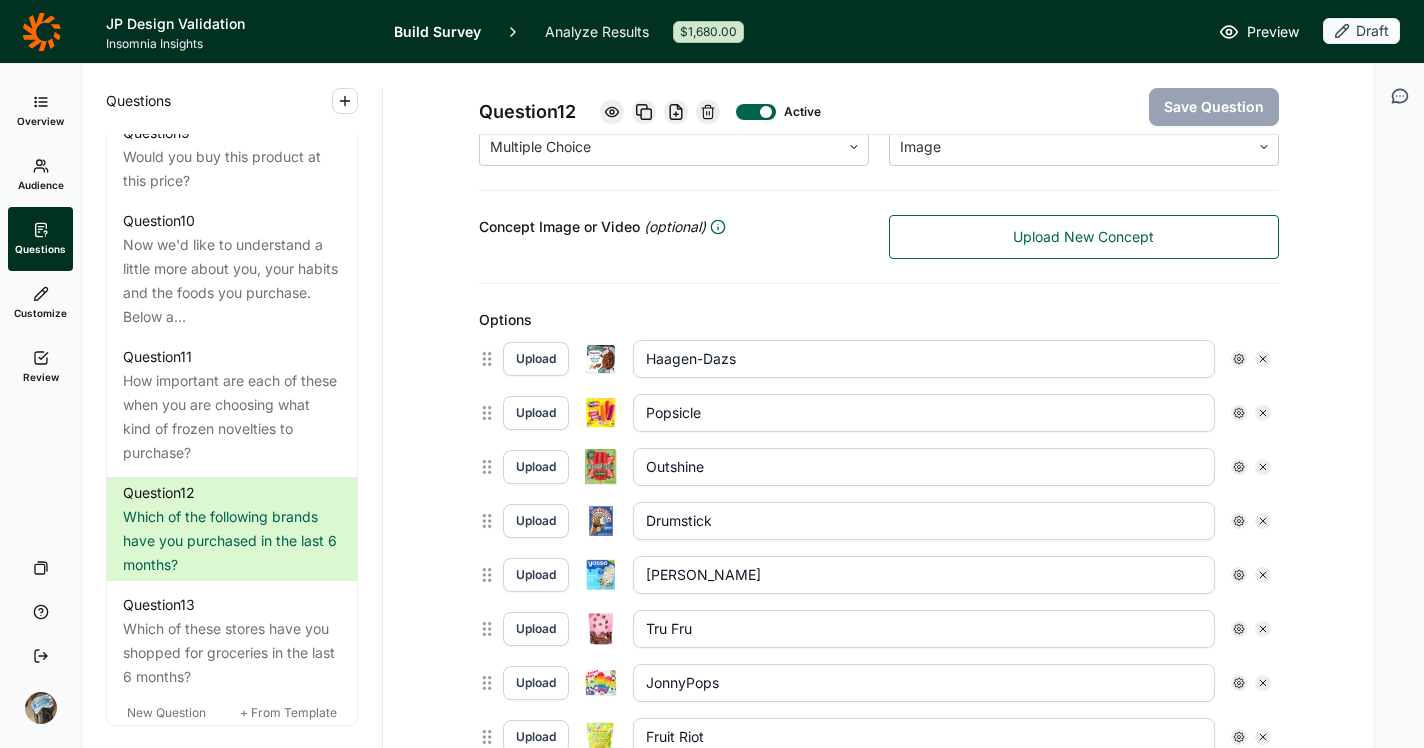 scroll, scrollTop: 360, scrollLeft: 0, axis: vertical 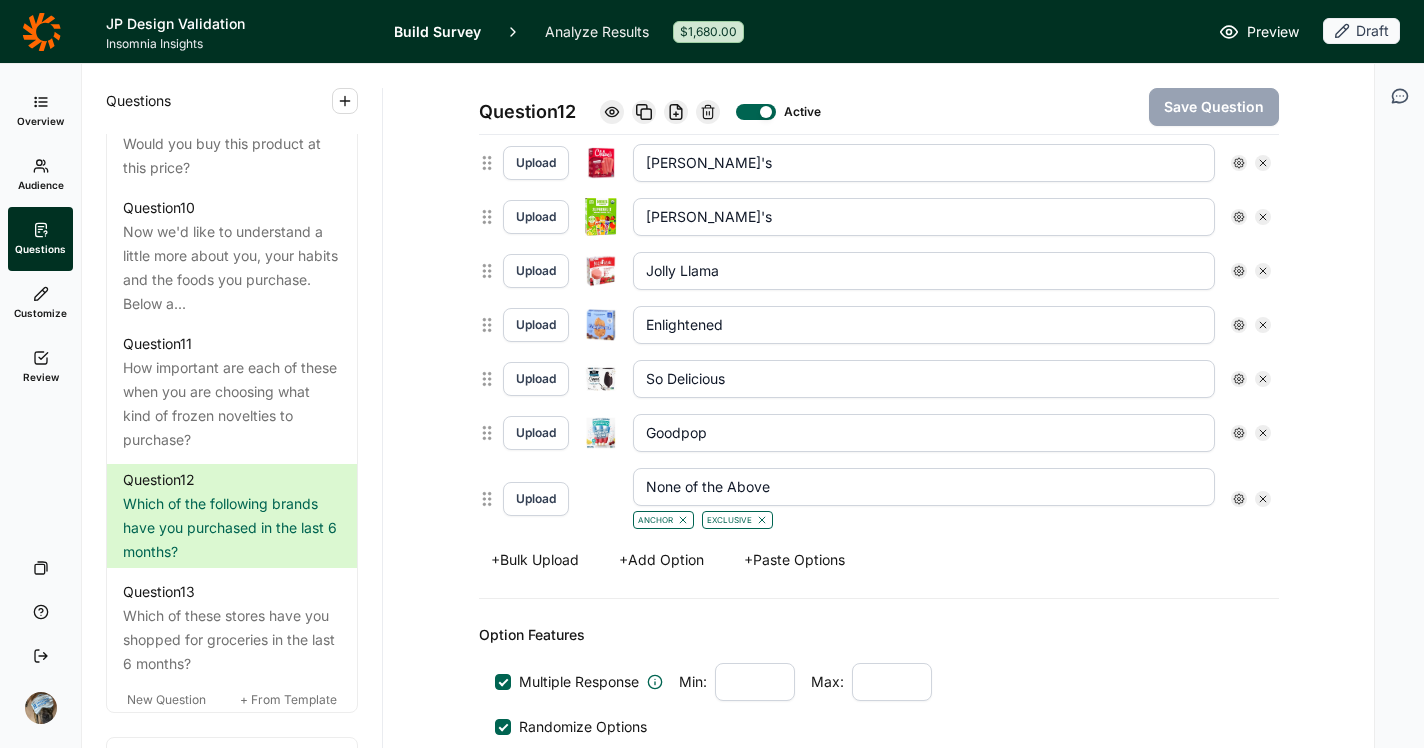 click on "+  Add Option" at bounding box center (661, 560) 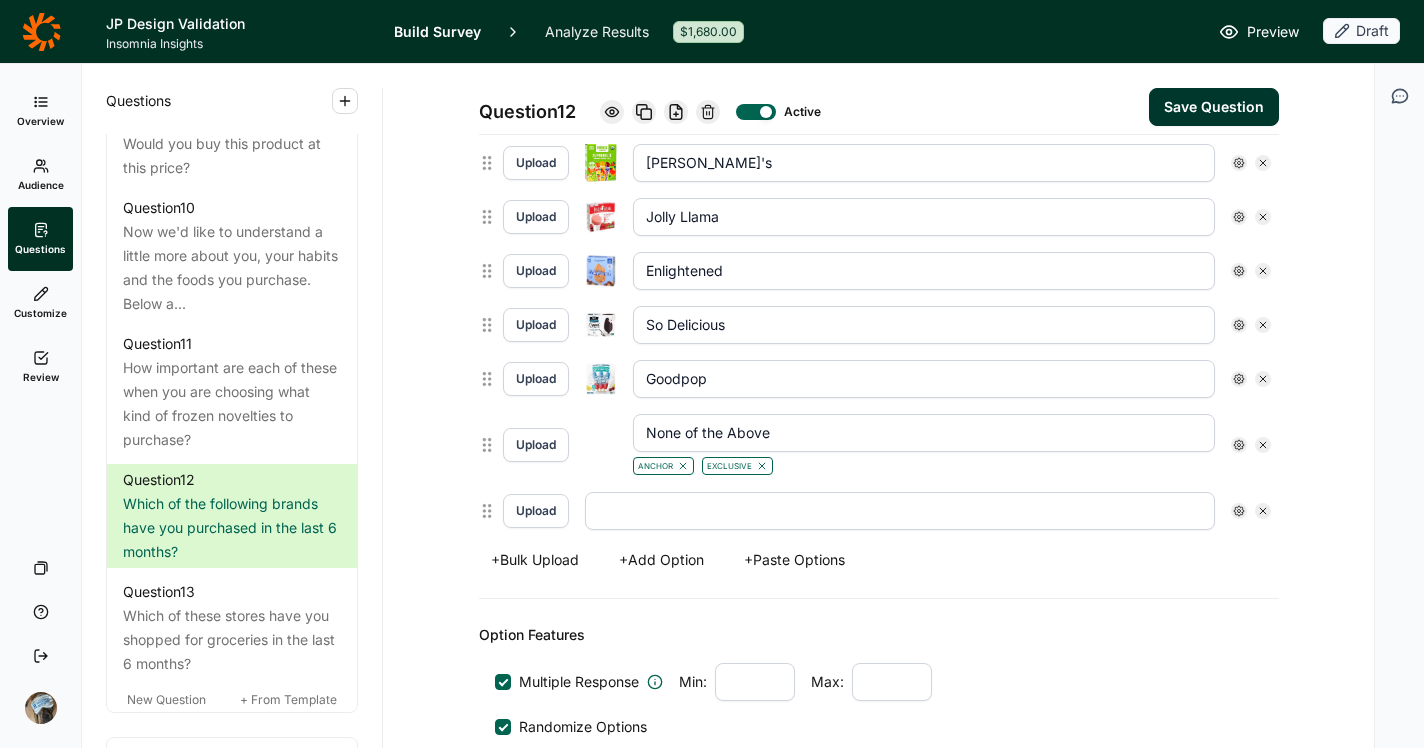click on "Upload" at bounding box center (536, 511) 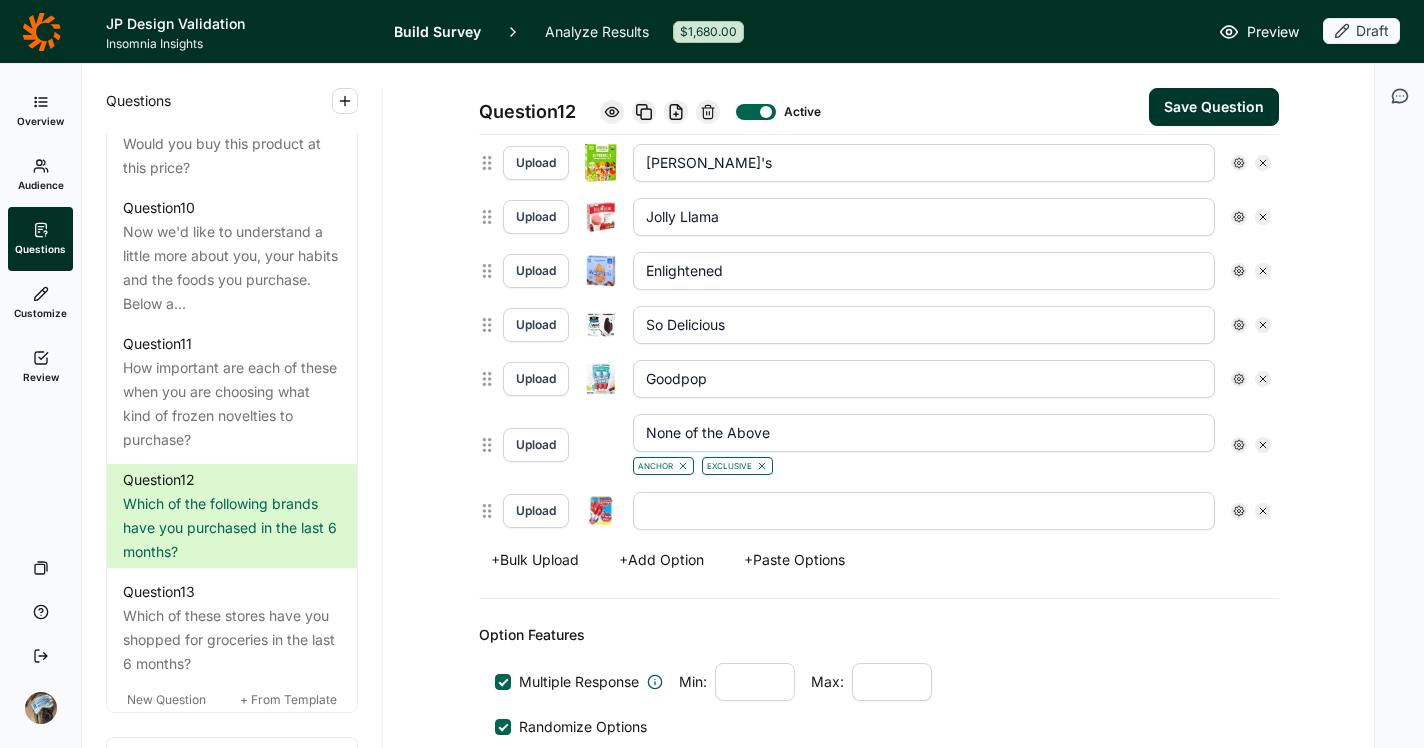 click on "+  Add Option" at bounding box center (661, 560) 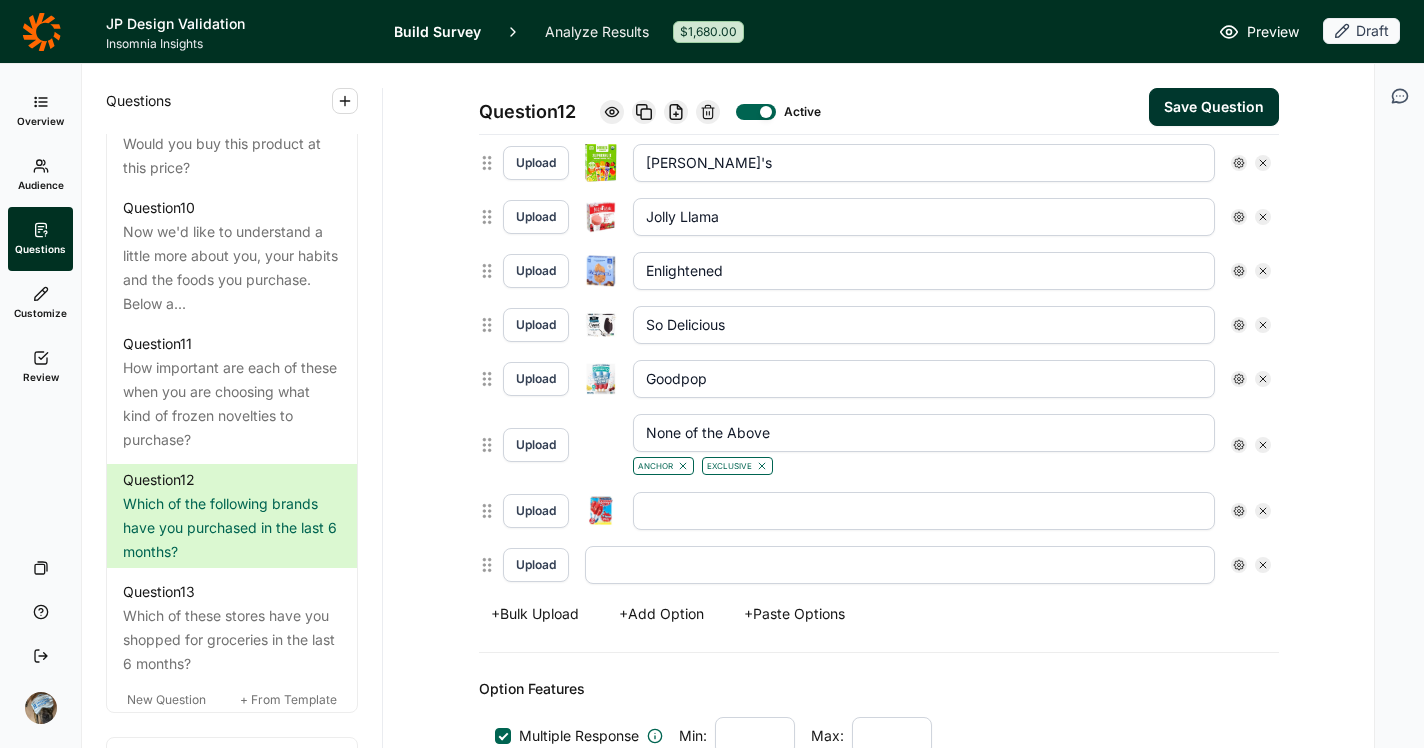 scroll, scrollTop: 1173, scrollLeft: 0, axis: vertical 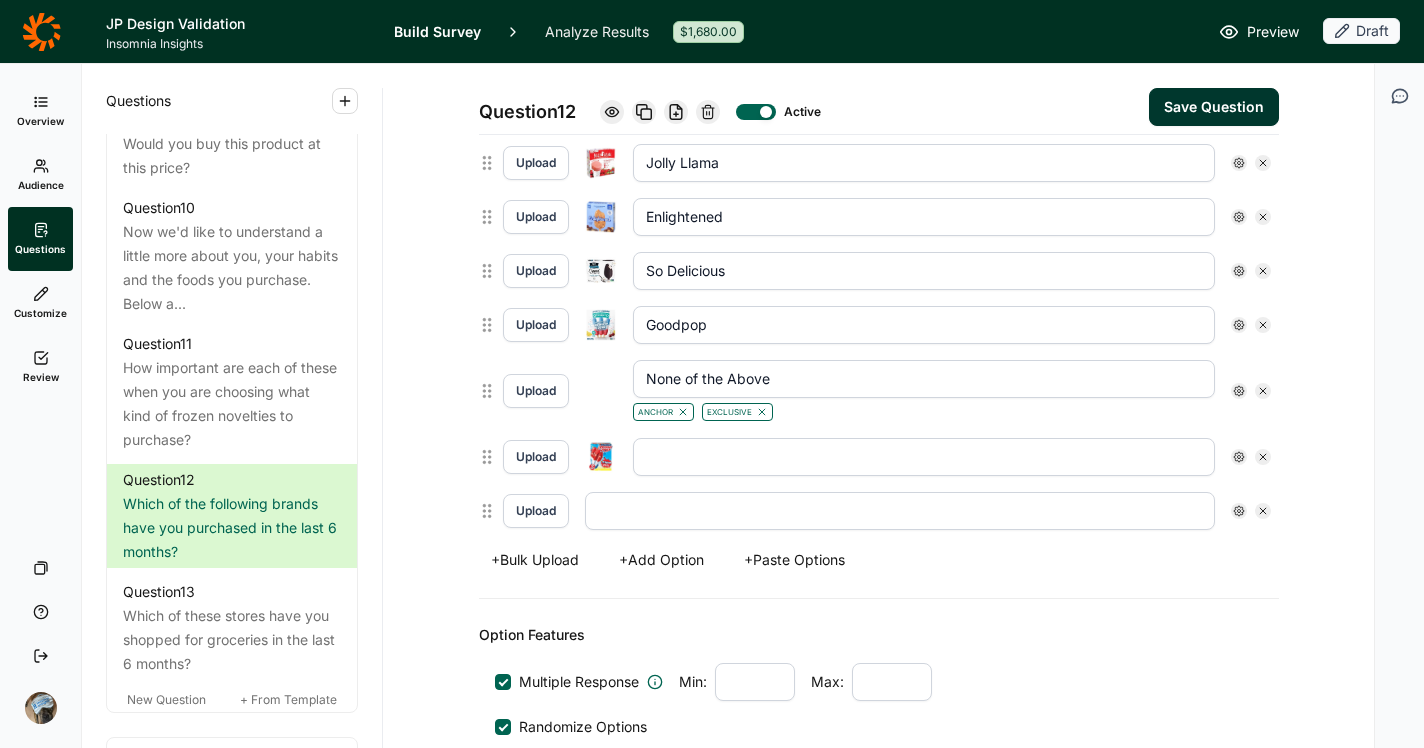 click on "Upload" at bounding box center (536, 511) 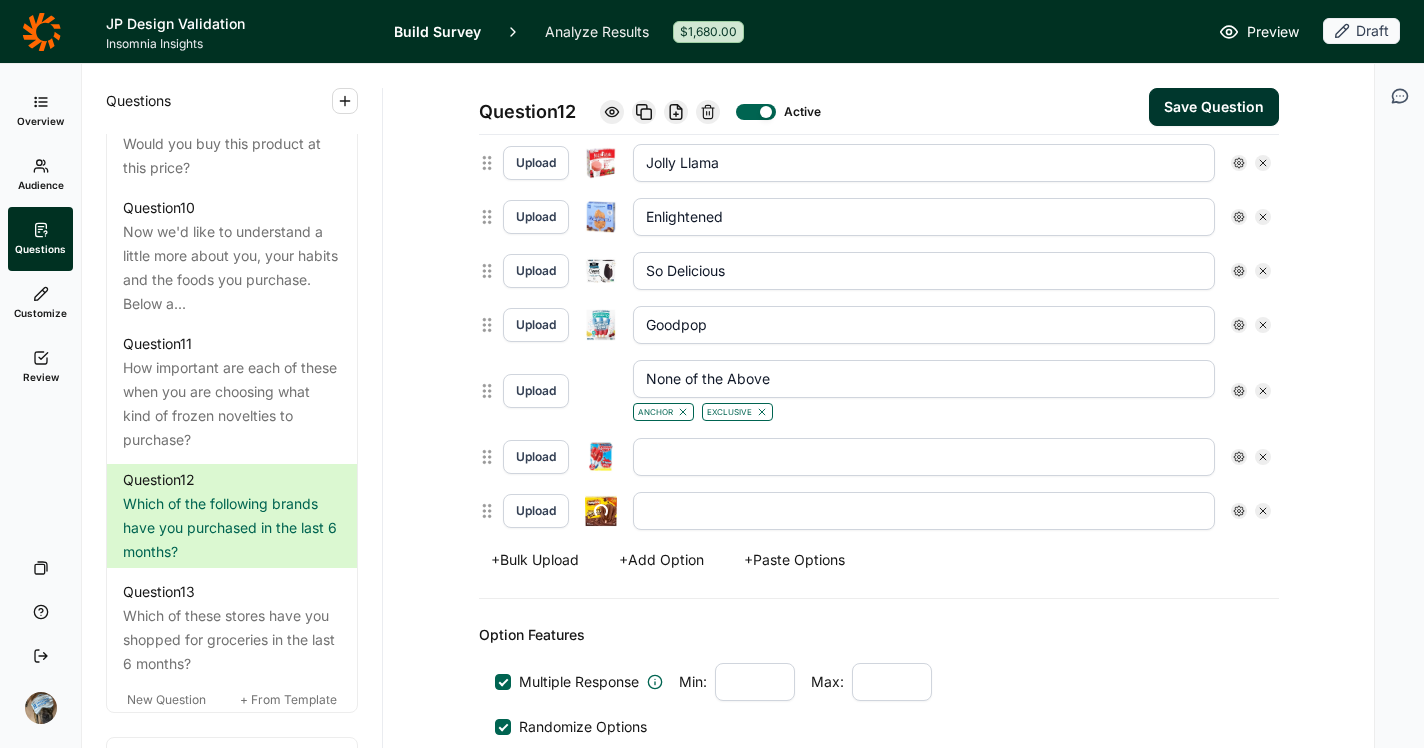 click at bounding box center (924, 511) 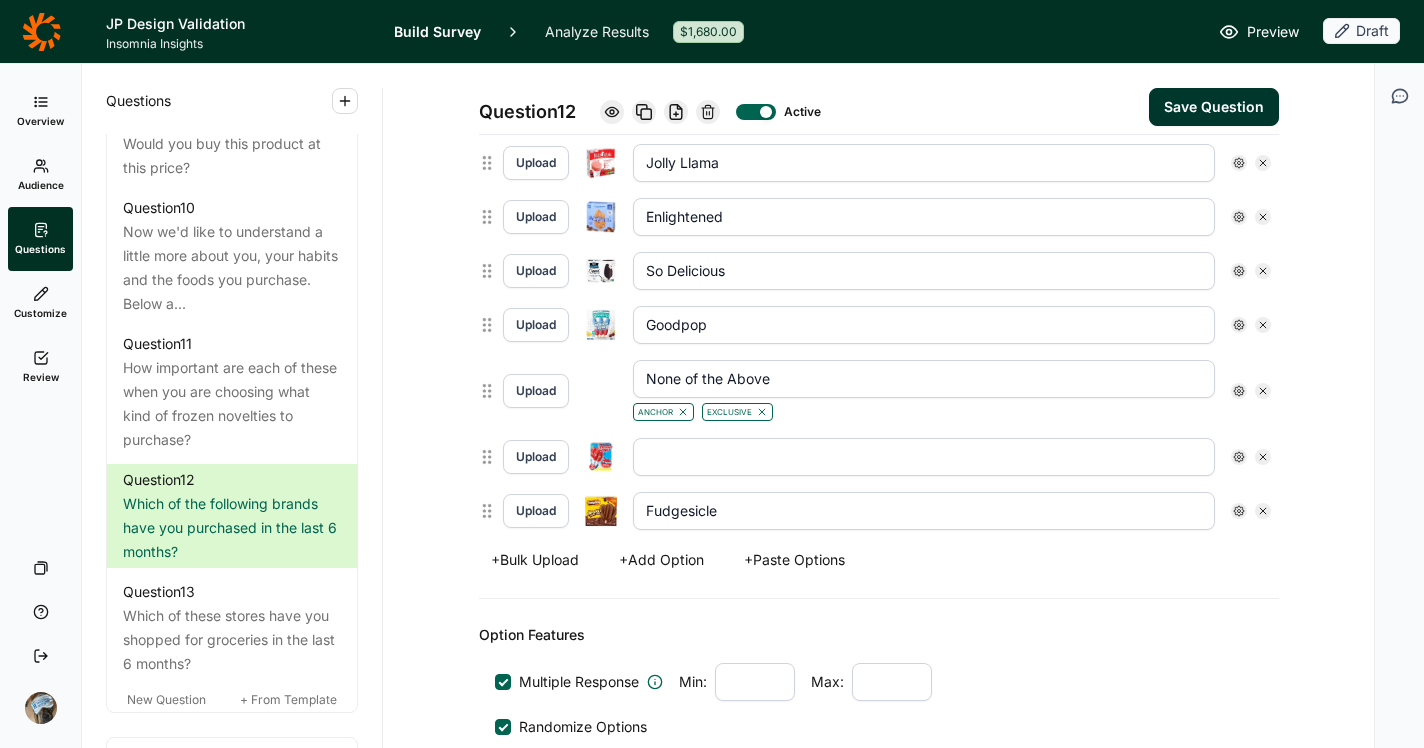 type on "Fudgesicle" 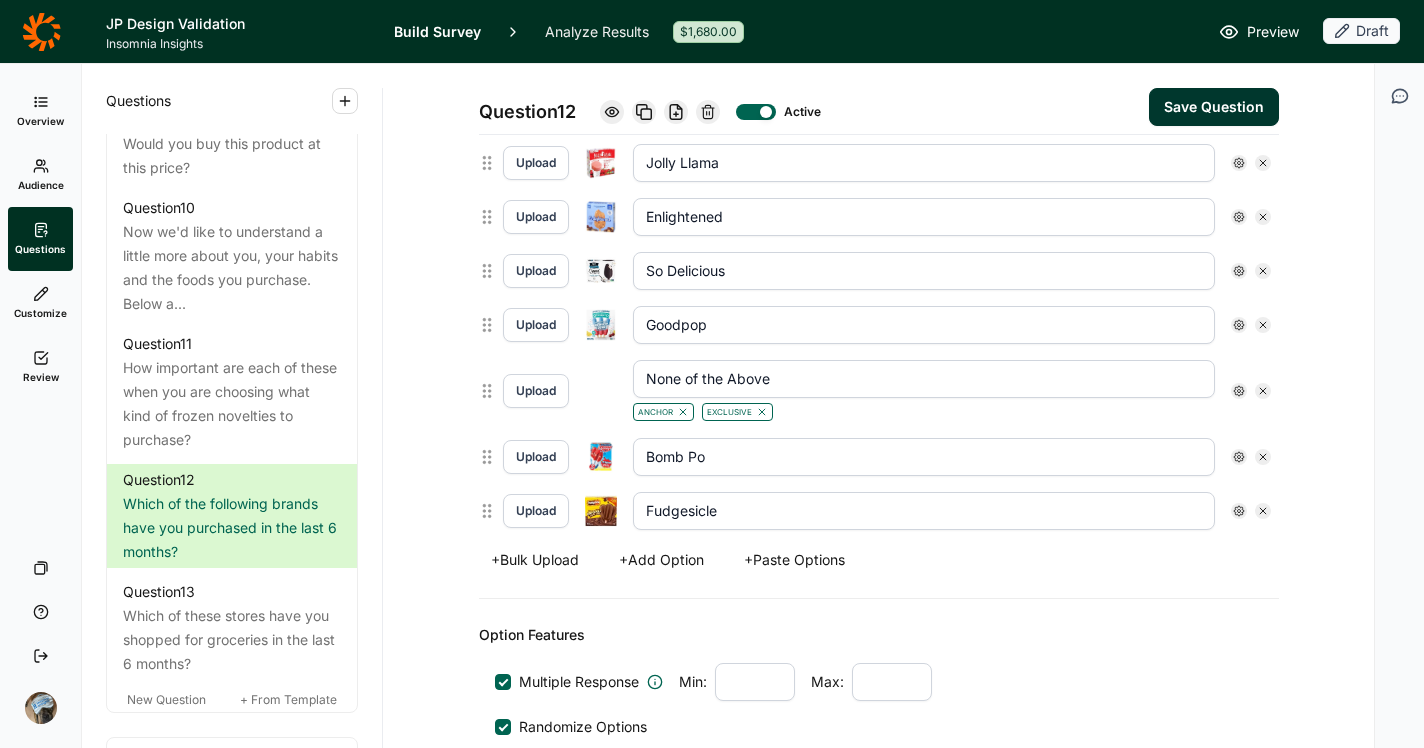 type on "Bomb Pop" 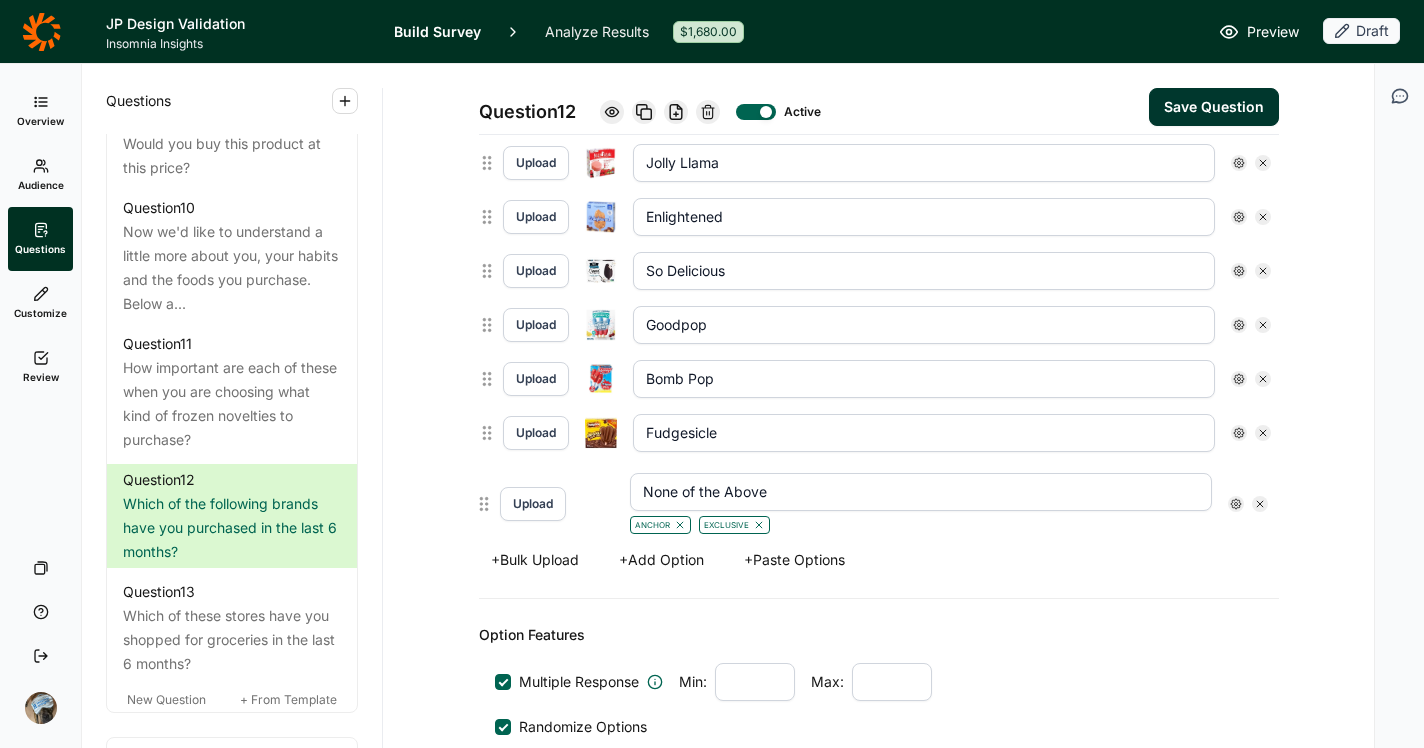 drag, startPoint x: 479, startPoint y: 391, endPoint x: 484, endPoint y: 502, distance: 111.11256 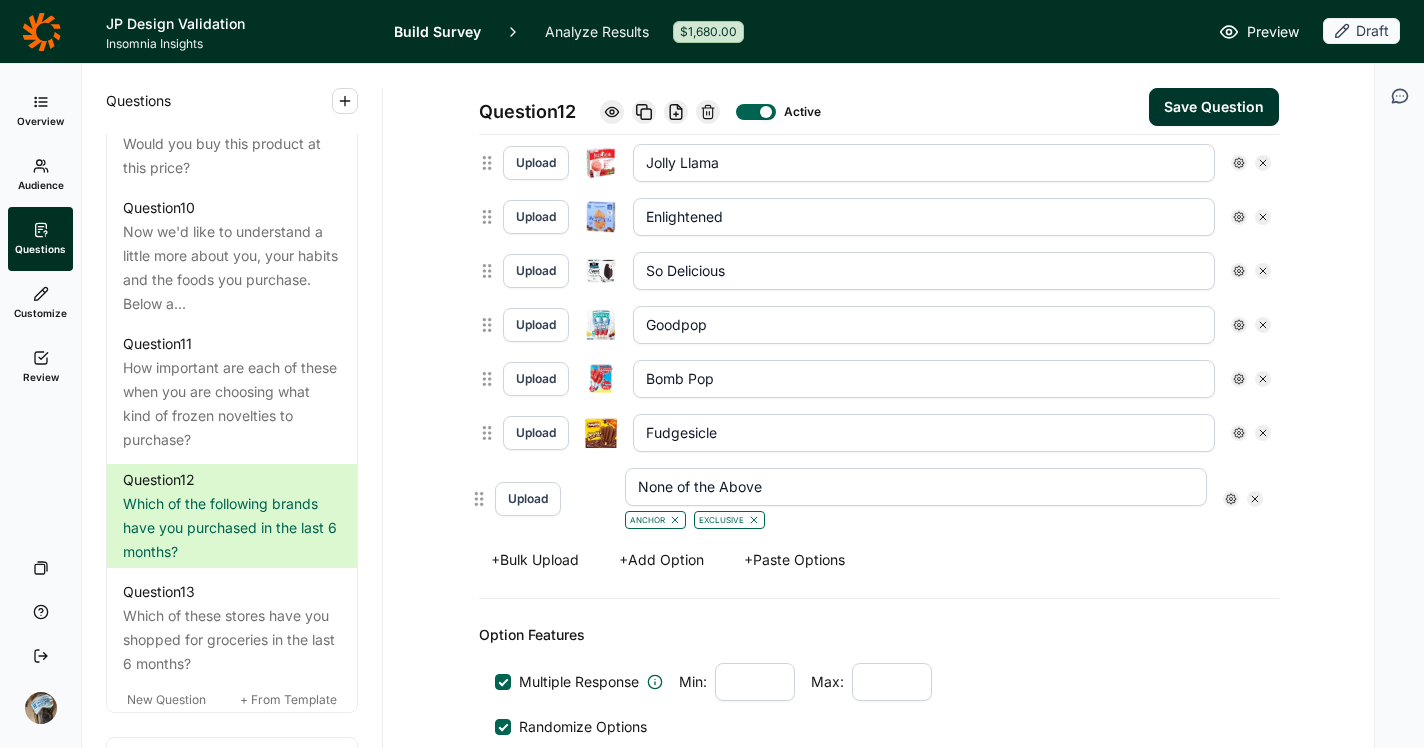 type on "Bomb Pop" 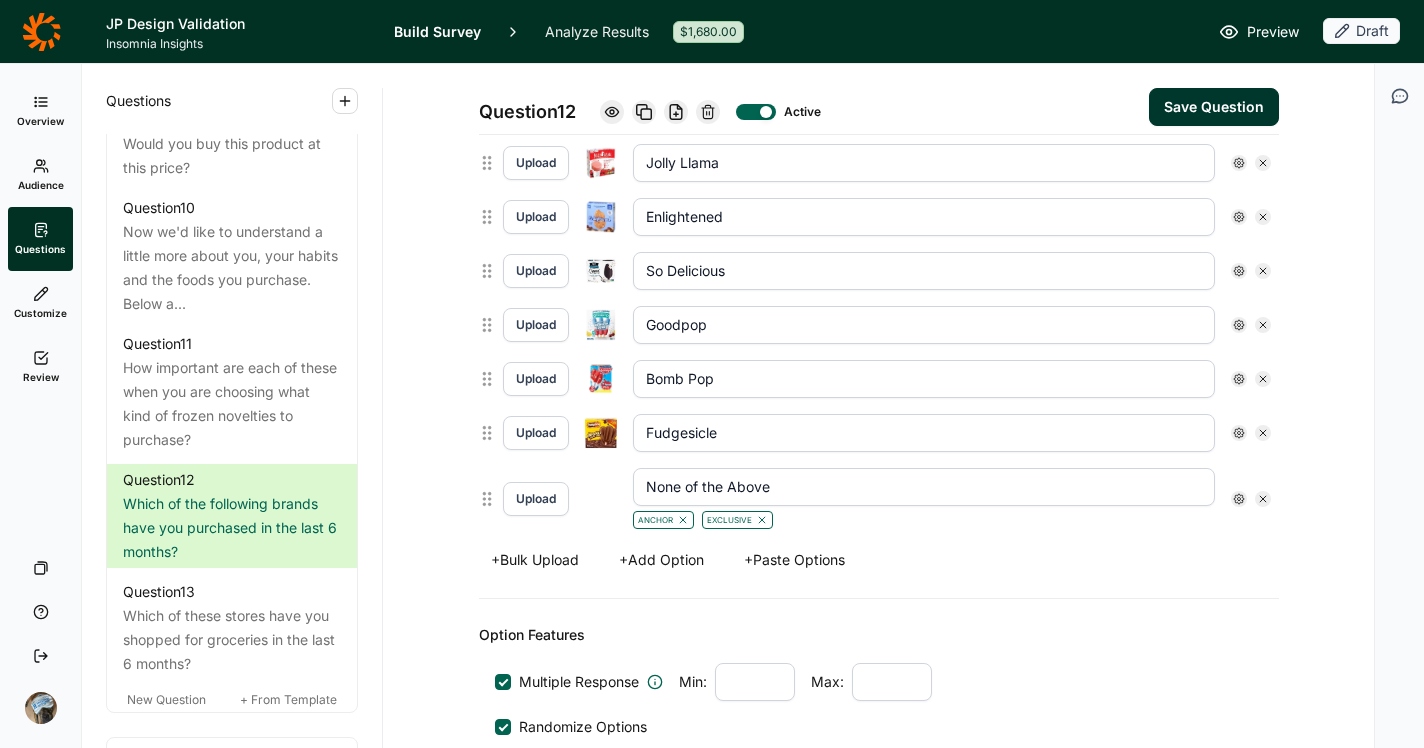 type on "Fudgesicle" 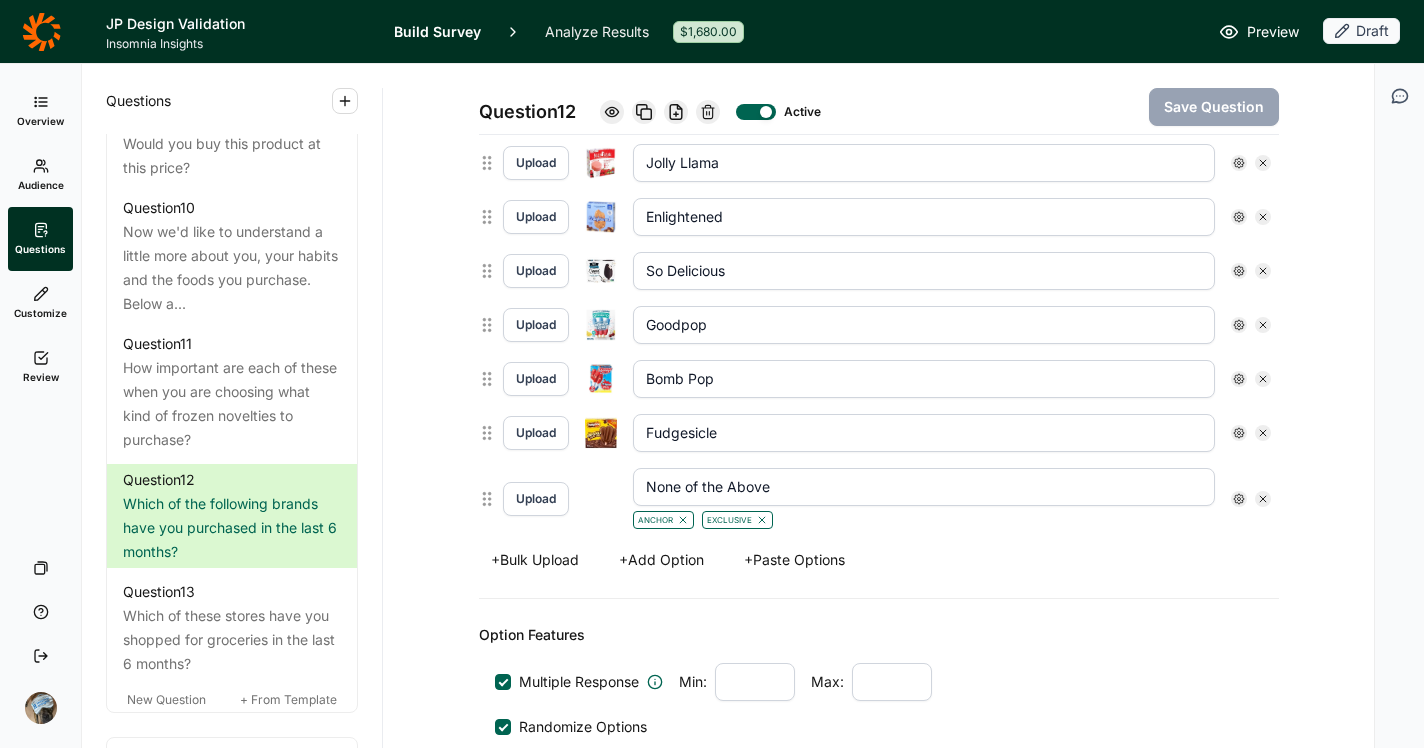 click 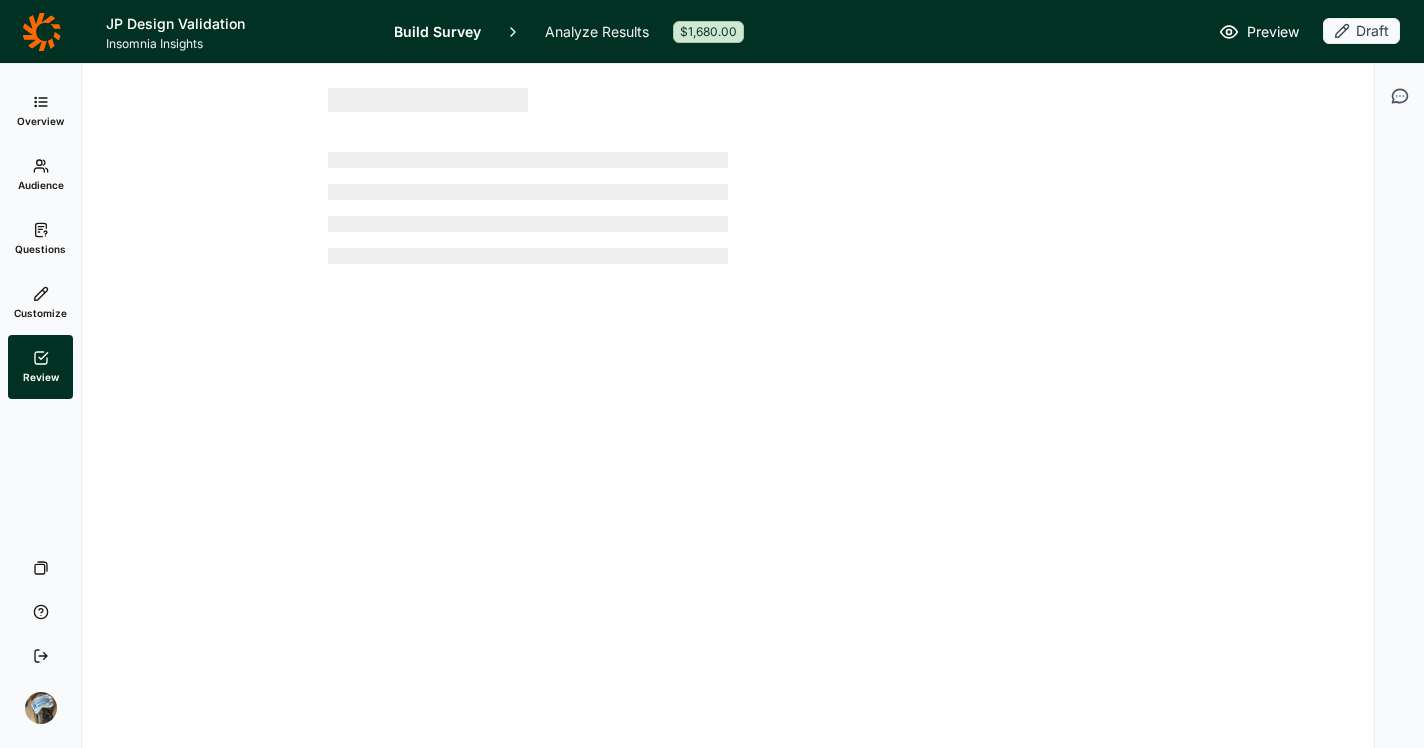 scroll, scrollTop: 0, scrollLeft: 0, axis: both 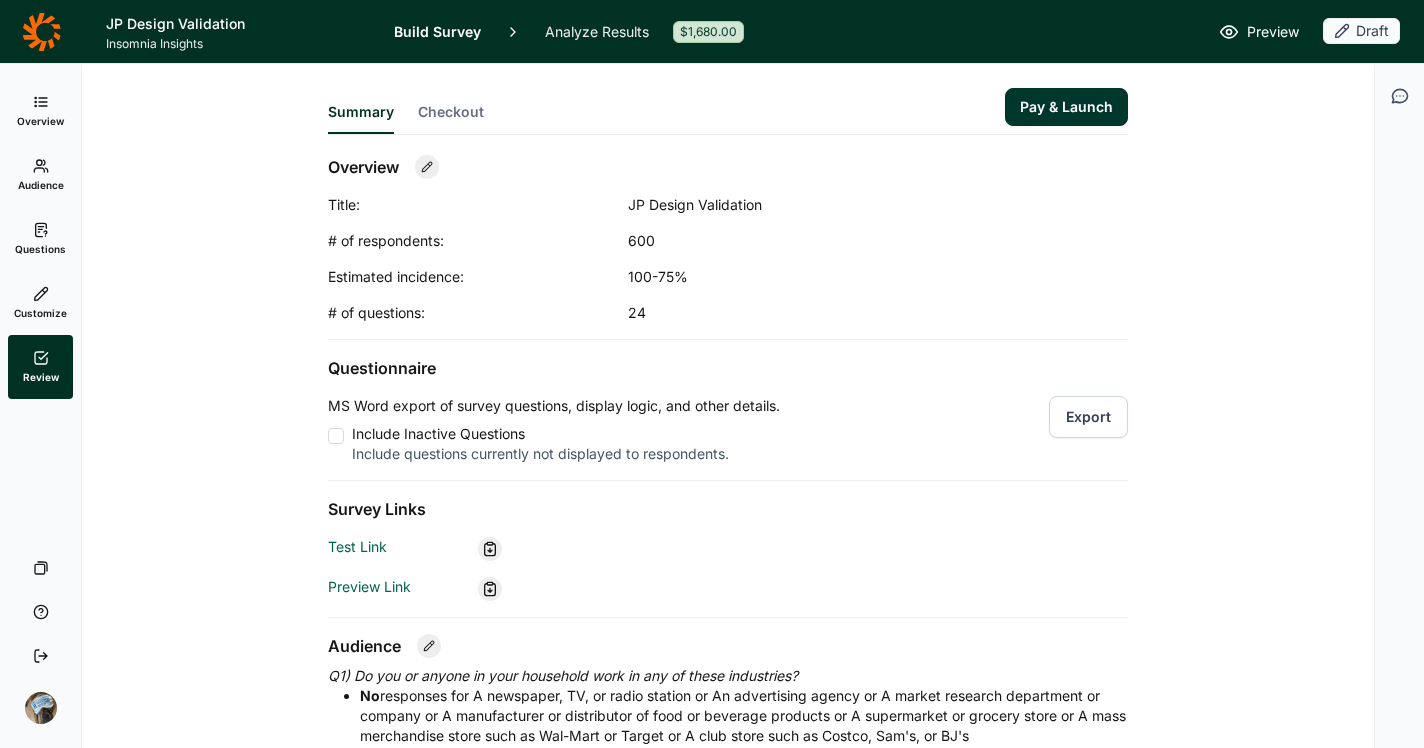 click on "Export" at bounding box center [1088, 417] 